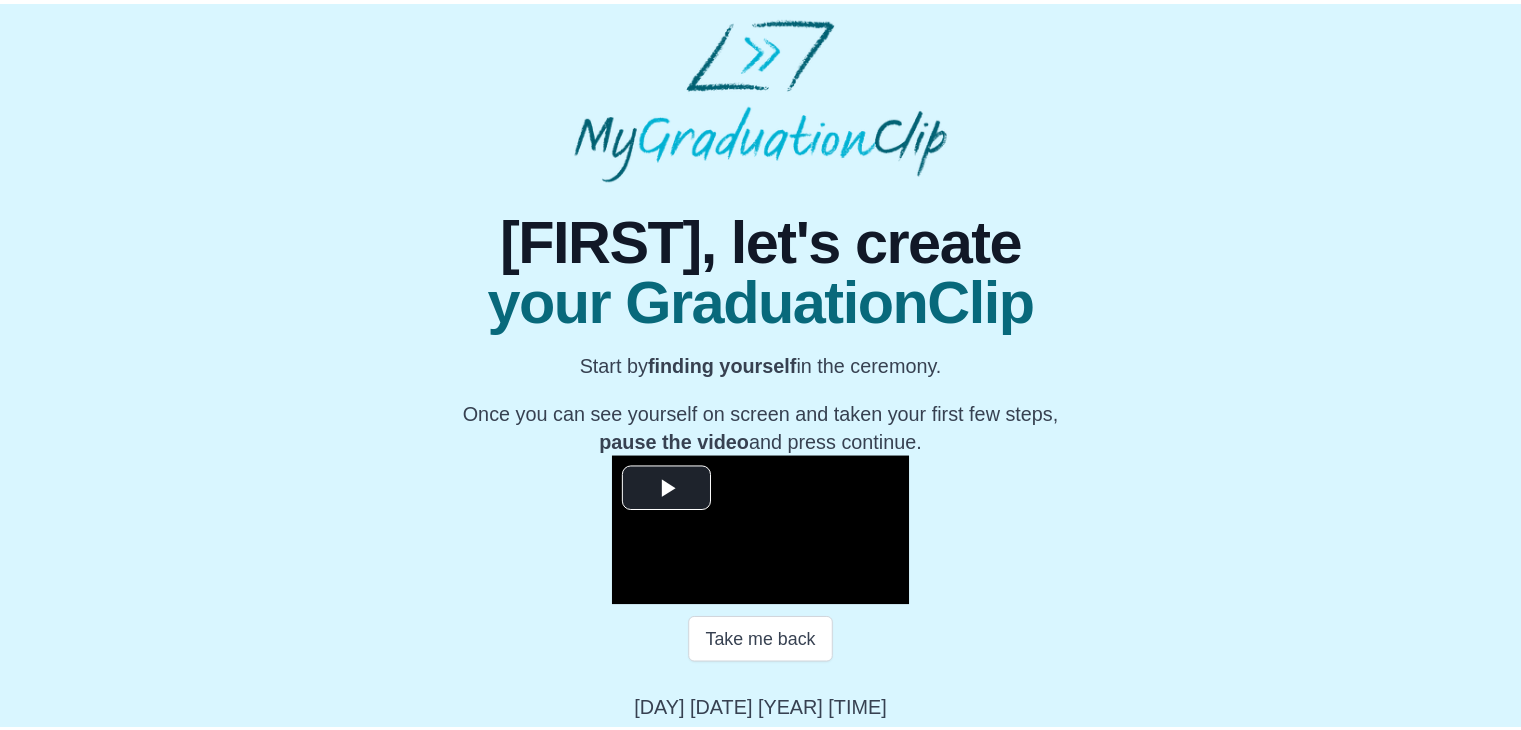 scroll, scrollTop: 0, scrollLeft: 0, axis: both 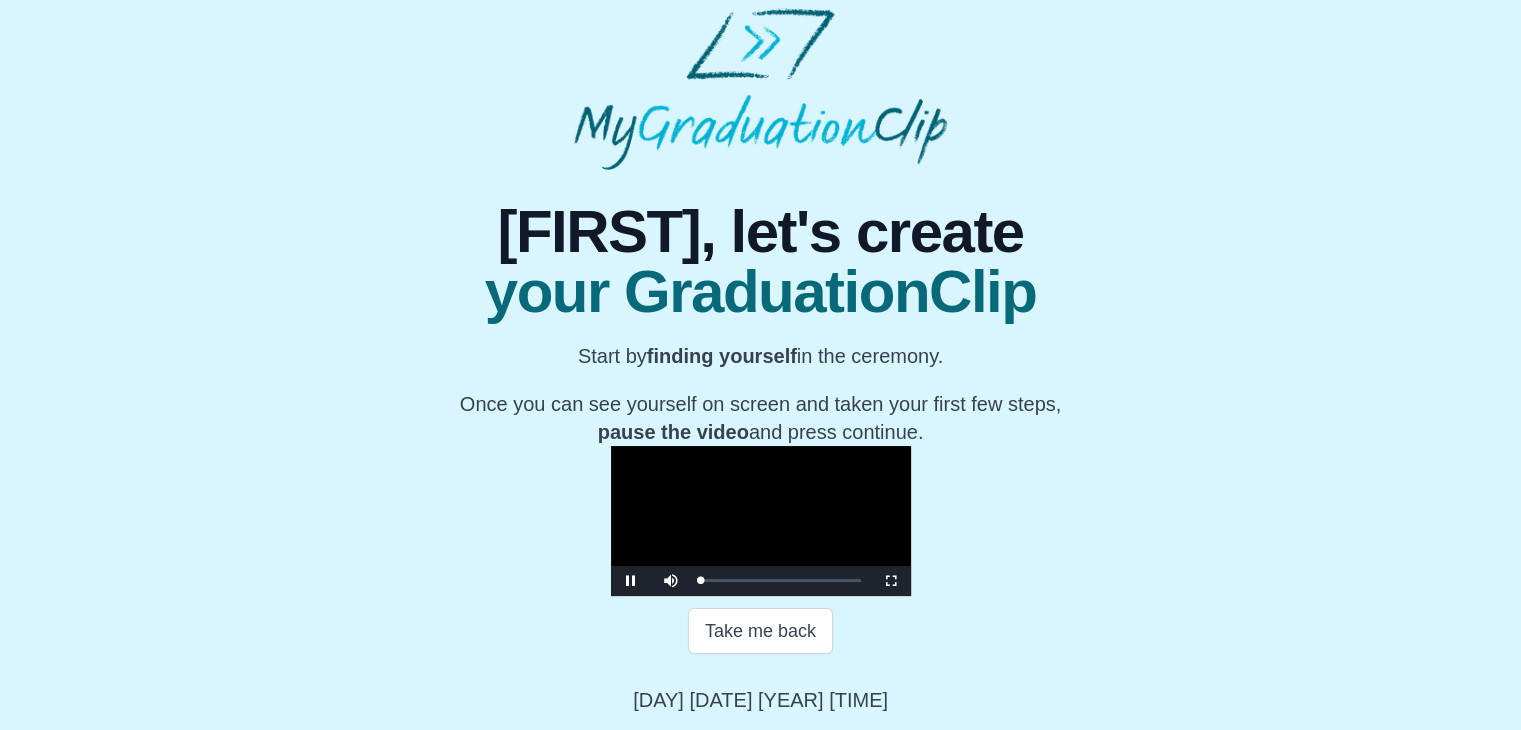 click at bounding box center (761, 521) 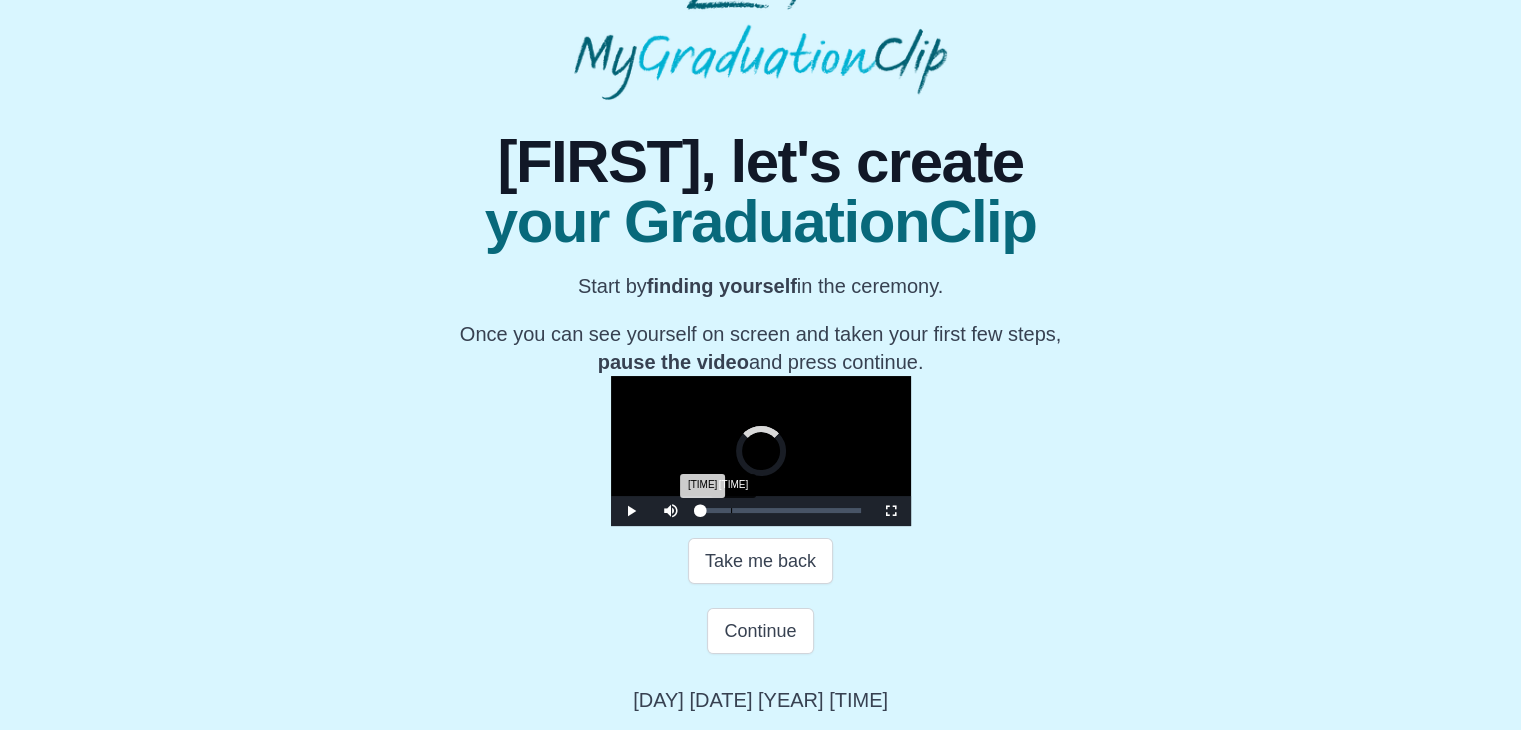 click on "Loaded : 0% 0:03:43 0:03:43 Progress : 0%" at bounding box center (781, 511) 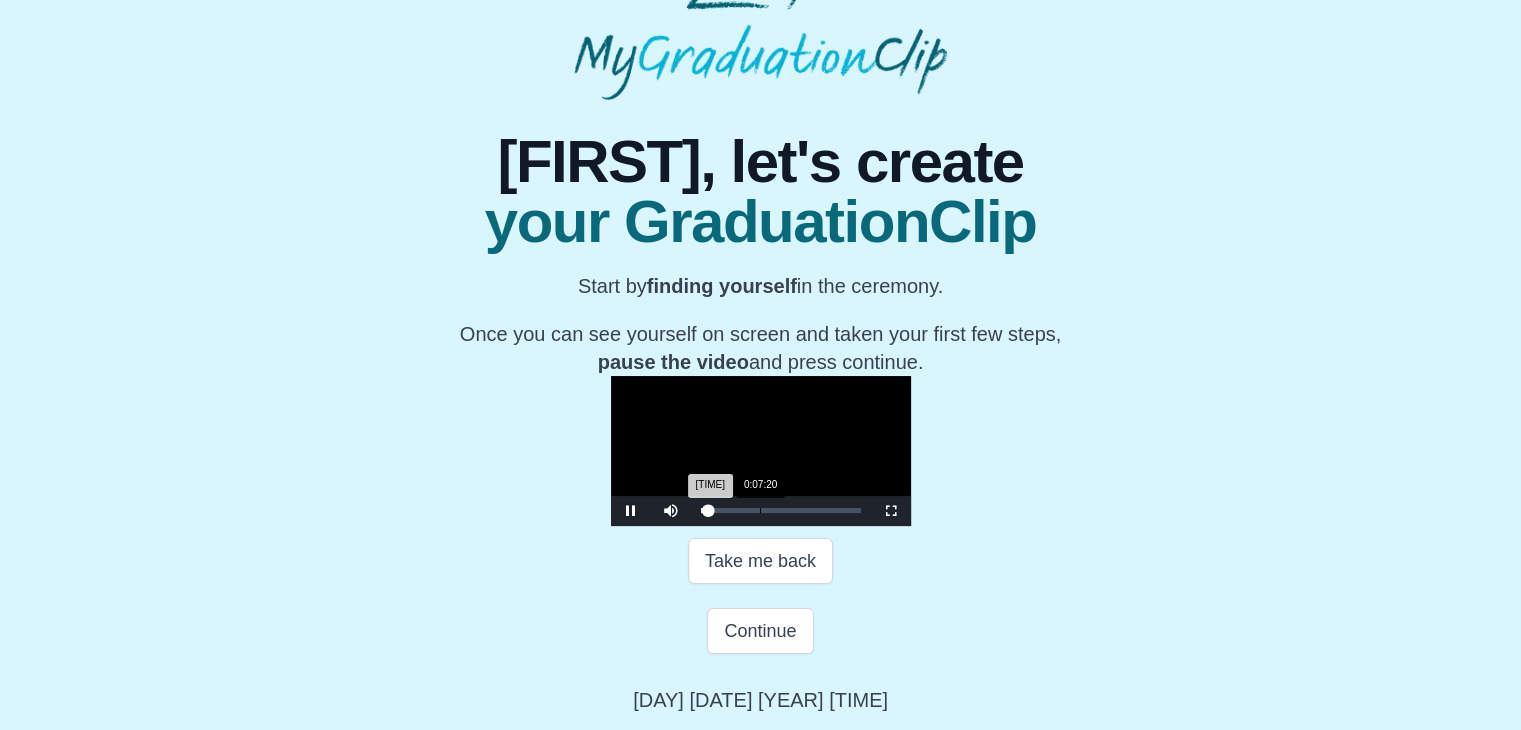 click on "Loaded : 0% 0:07:20 0:03:44 Progress : 0%" at bounding box center (781, 510) 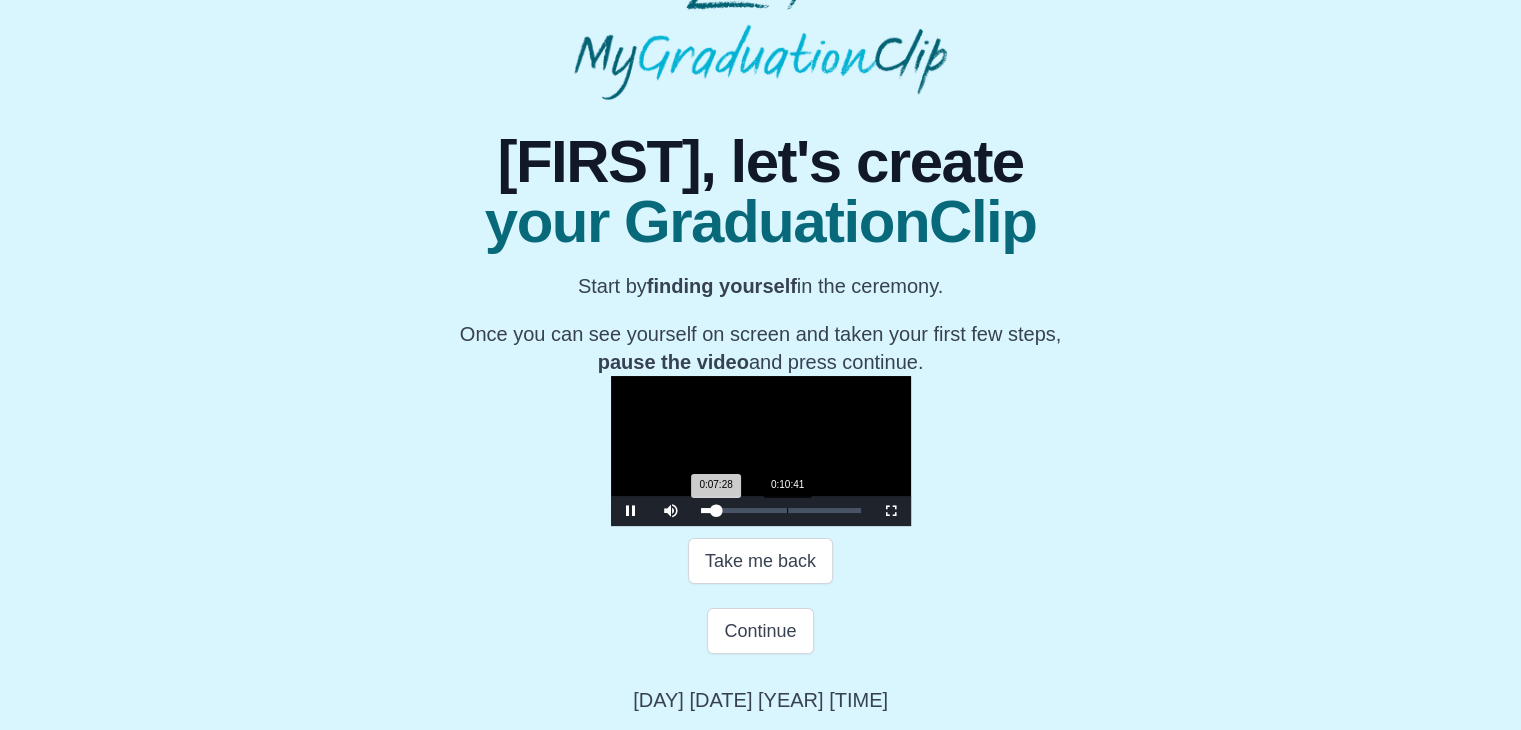 click on "Loaded : 0% 0:10:41 0:07:28 Progress : 0%" at bounding box center (781, 510) 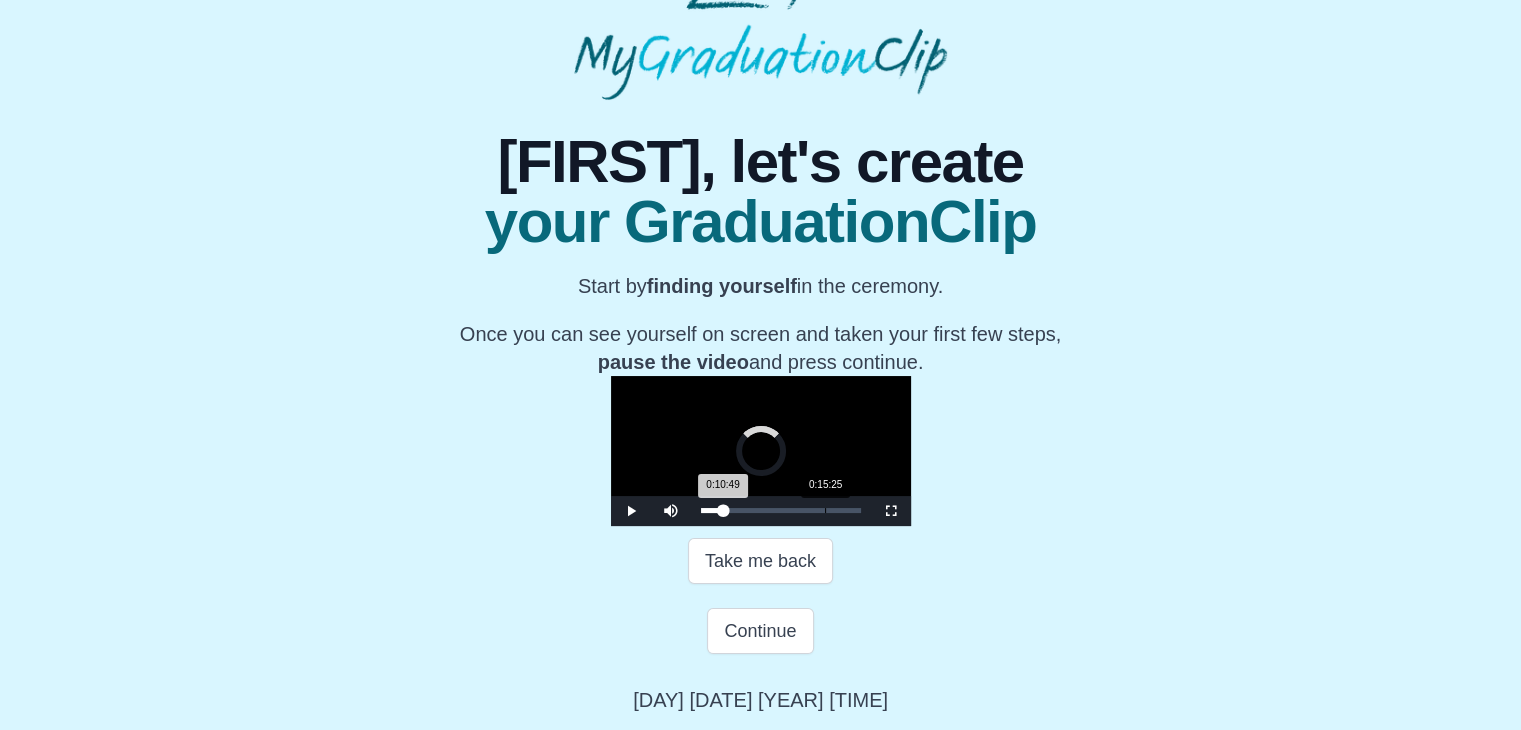 click on "0:15:25" at bounding box center [825, 510] 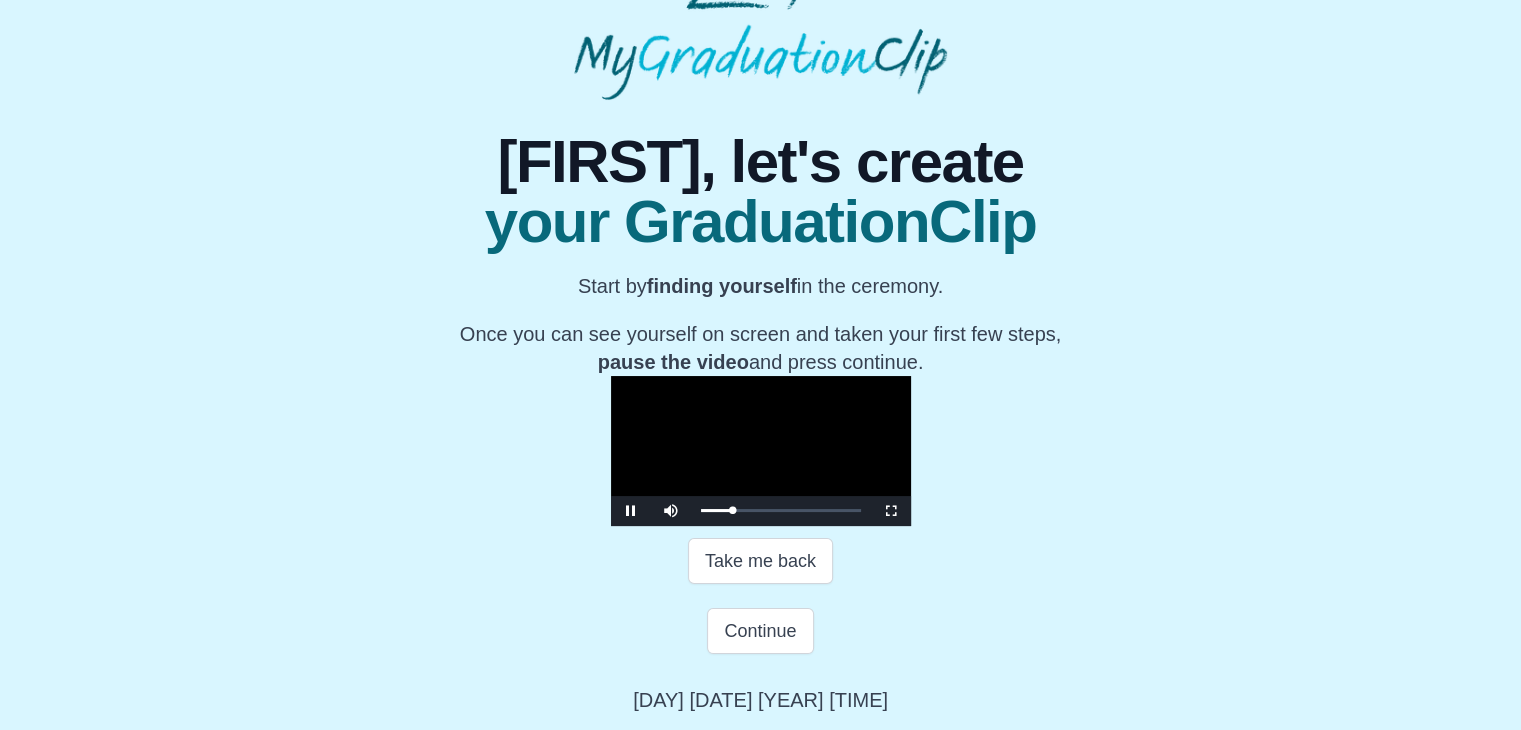 scroll, scrollTop: 303, scrollLeft: 0, axis: vertical 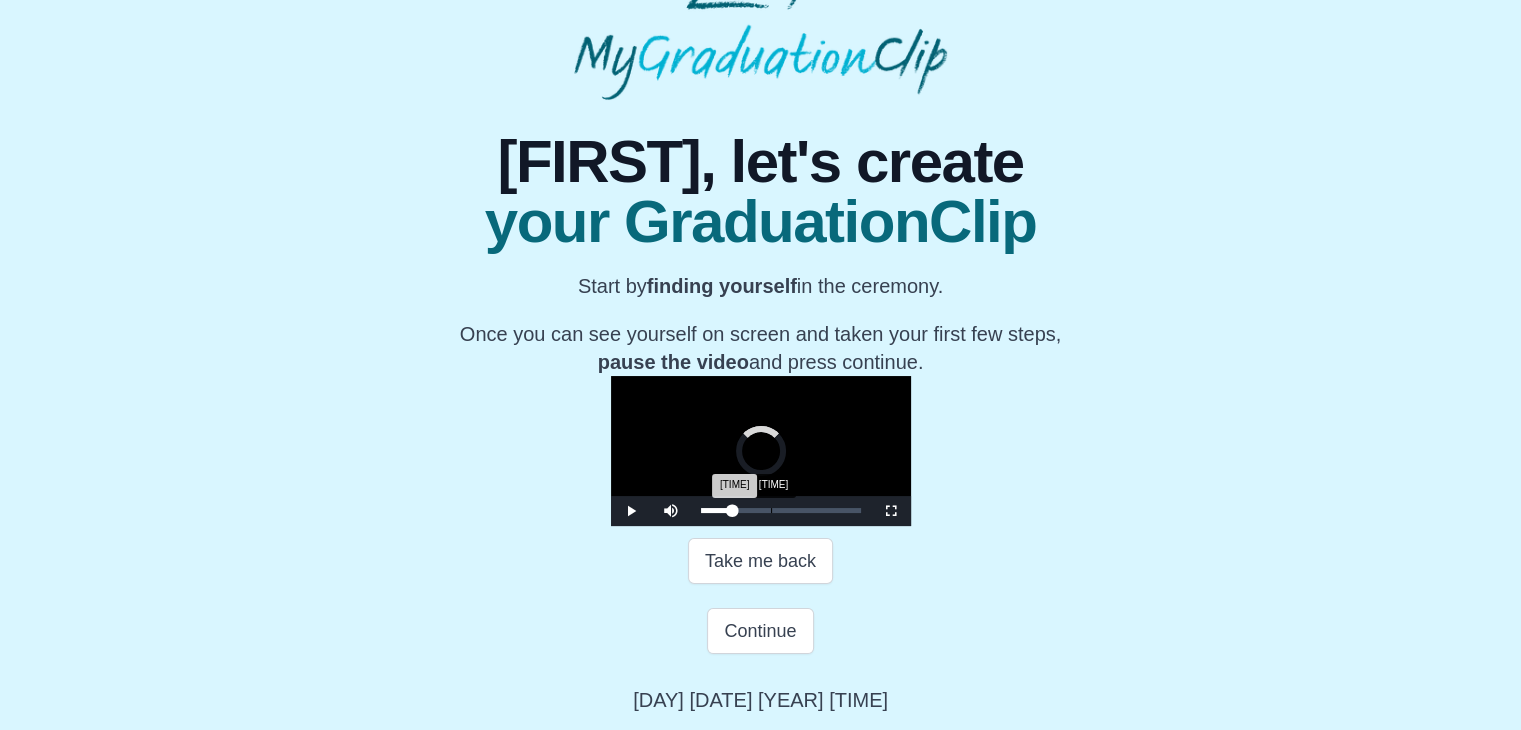 click on "0:08:42" at bounding box center (771, 510) 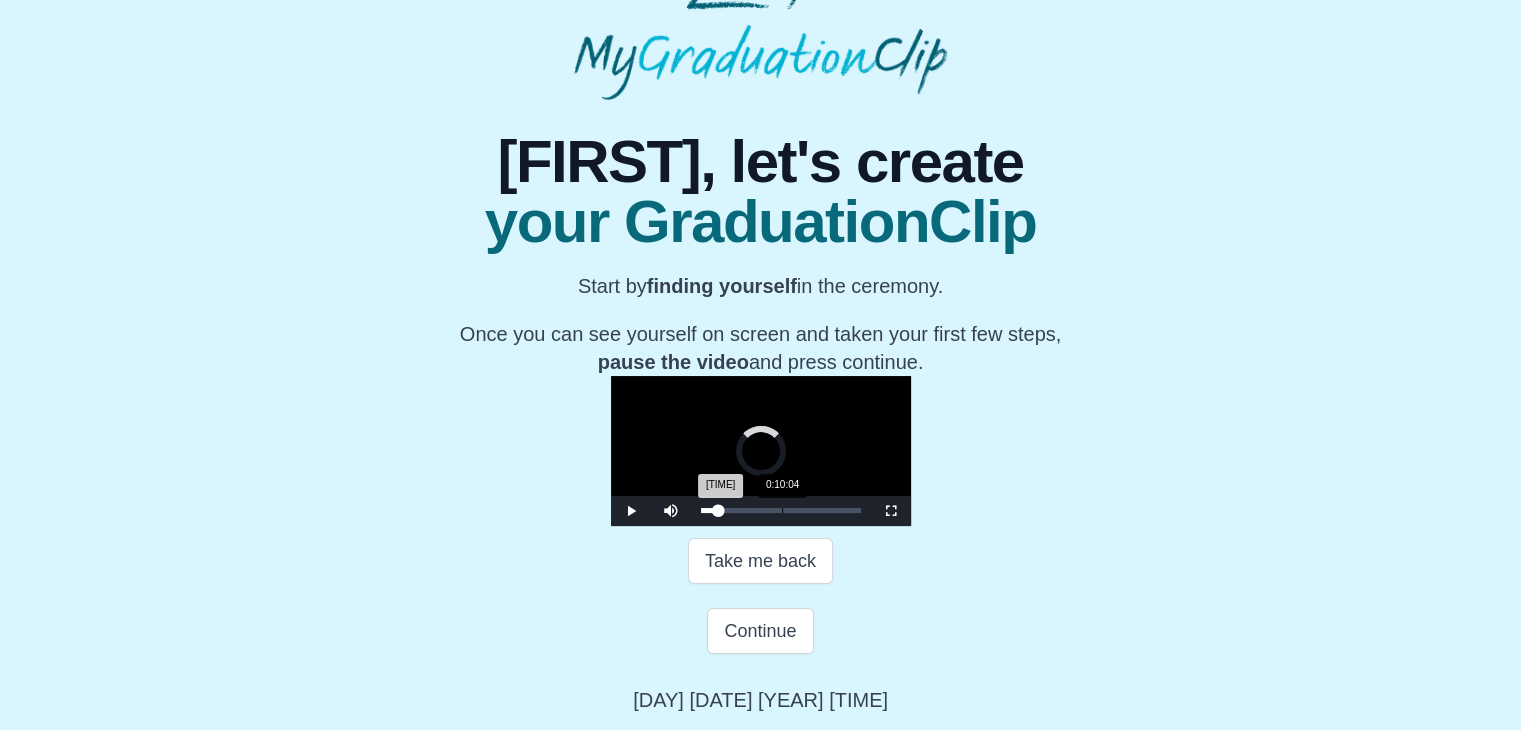 click on "0:10:04" at bounding box center [782, 510] 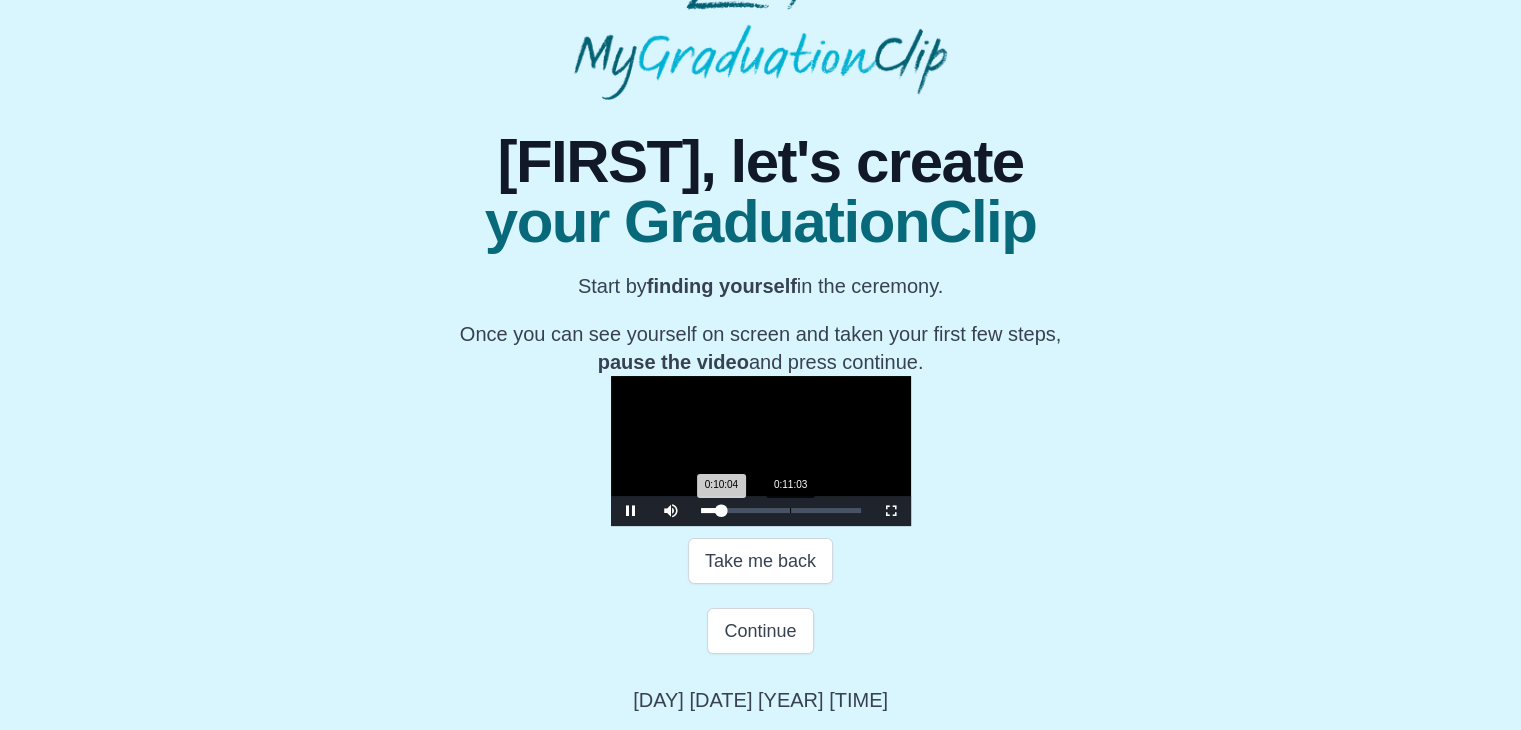 click on "0:11:03" at bounding box center (790, 510) 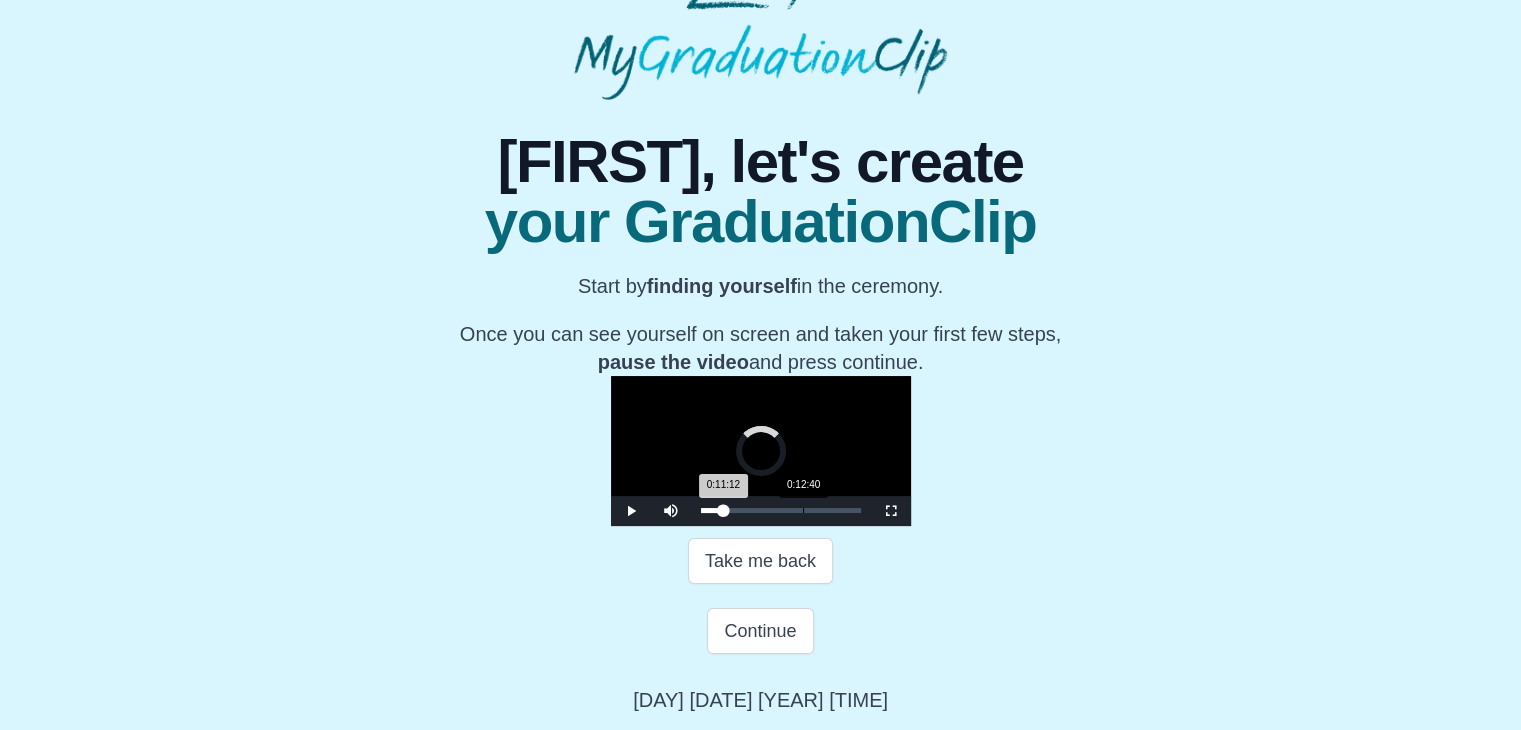 click on "Loaded : 0% 0:12:40 0:11:12 Progress : 0%" at bounding box center [781, 511] 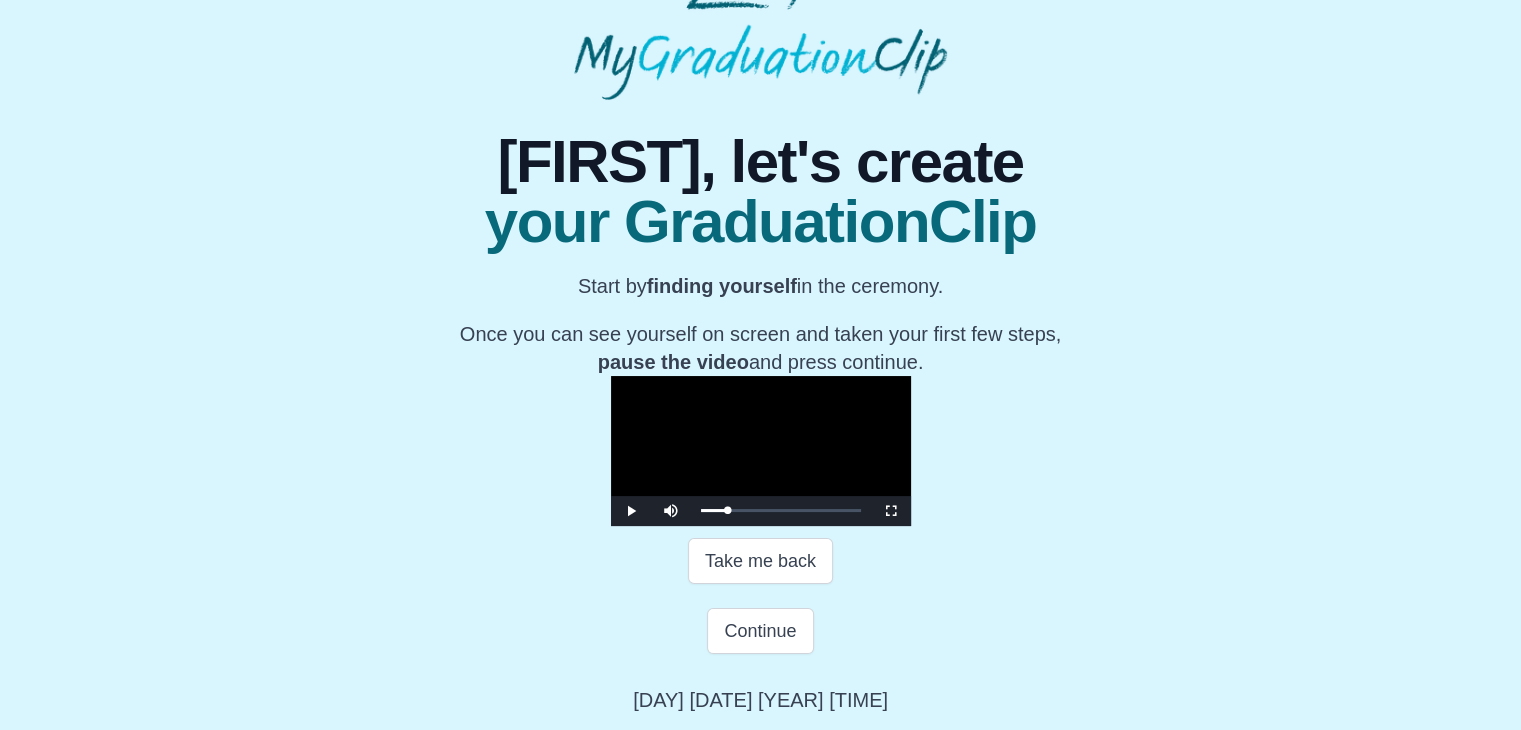 click at bounding box center (761, 451) 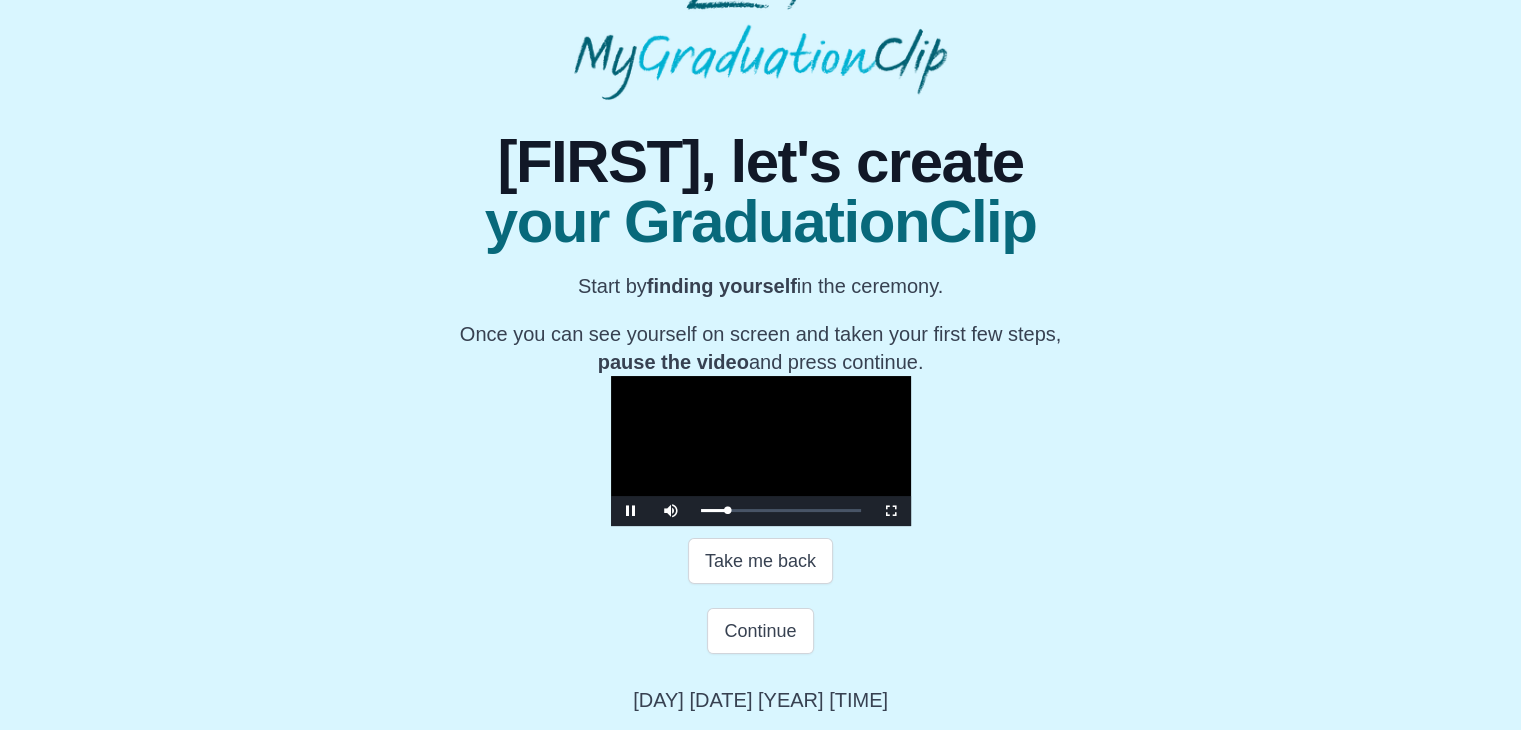 click at bounding box center [761, 451] 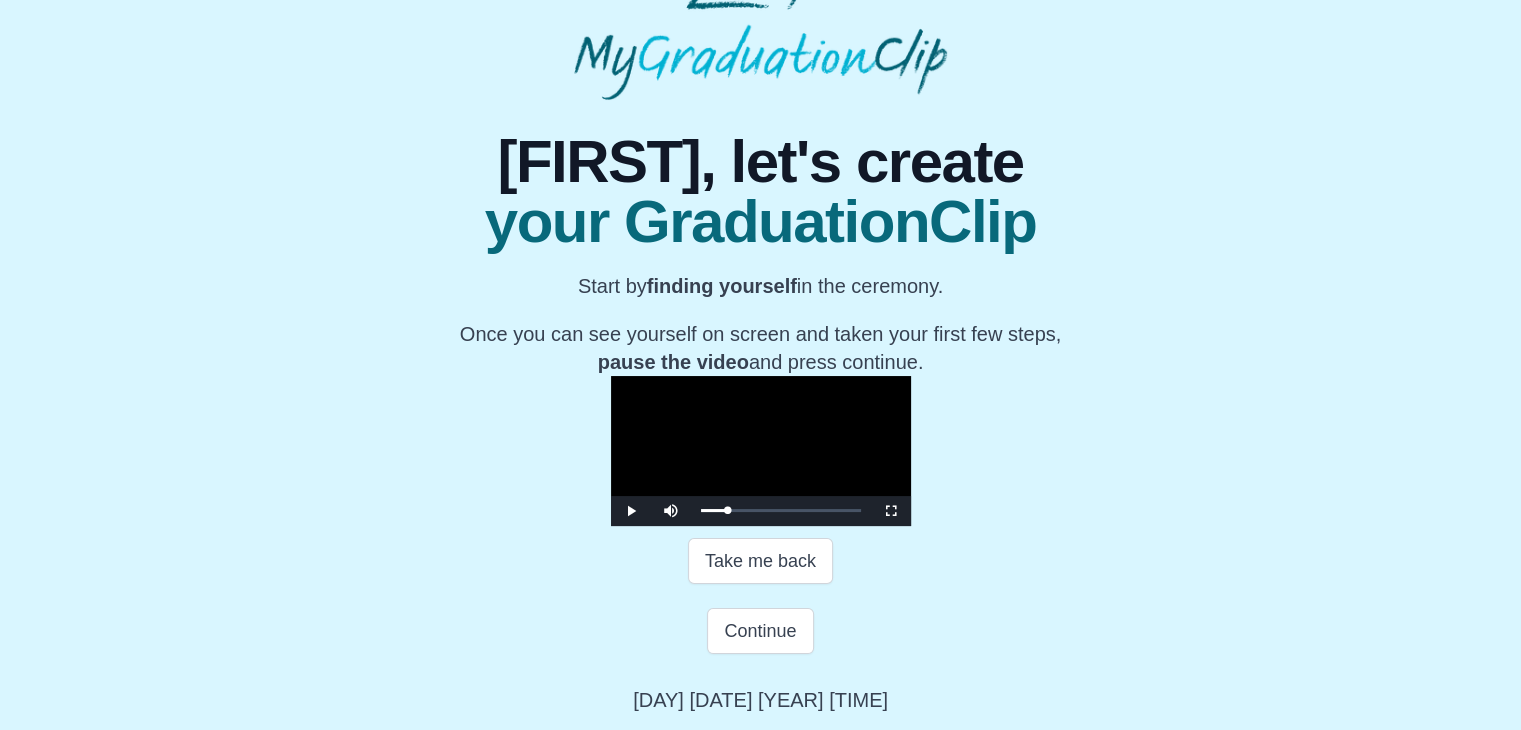 click at bounding box center [761, 451] 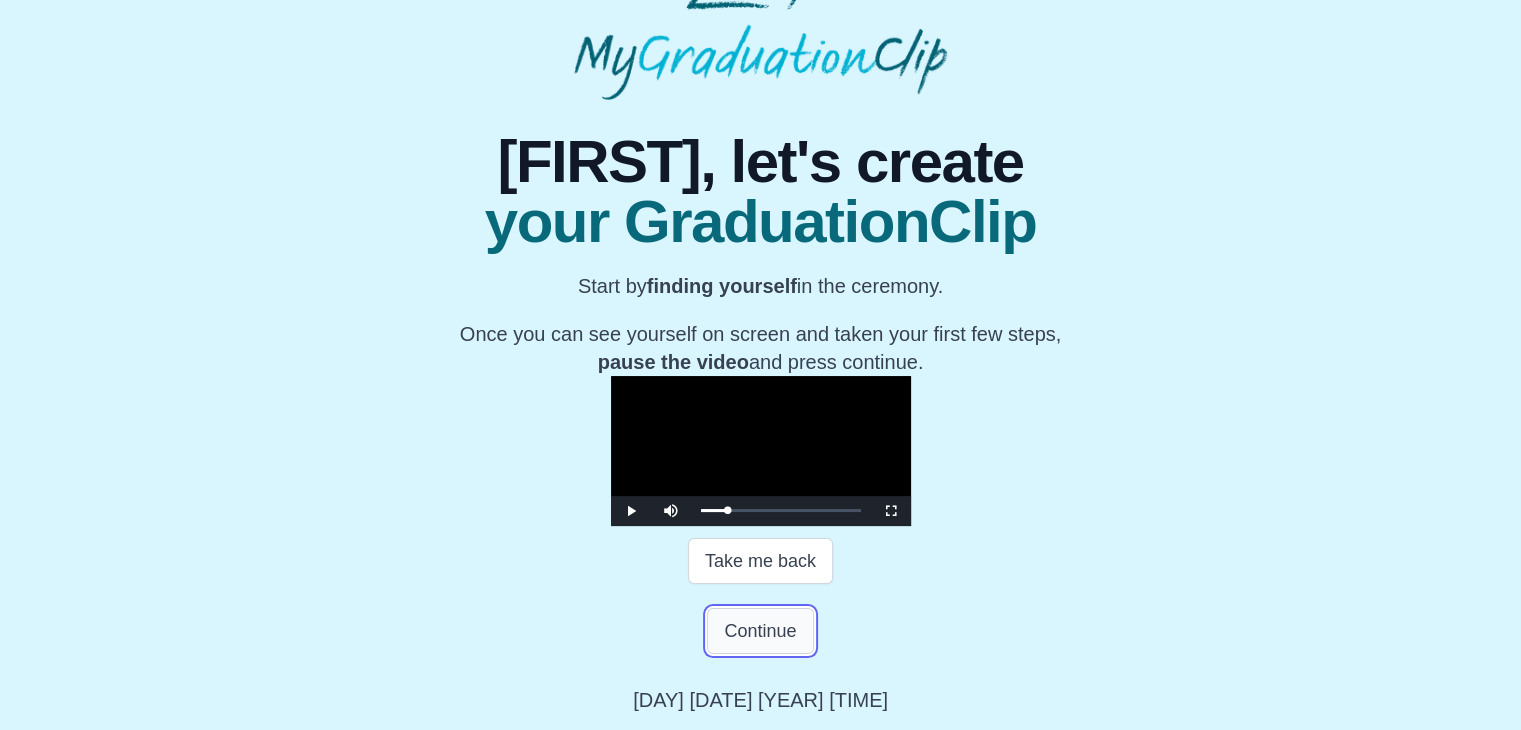click on "Continue" at bounding box center (760, 631) 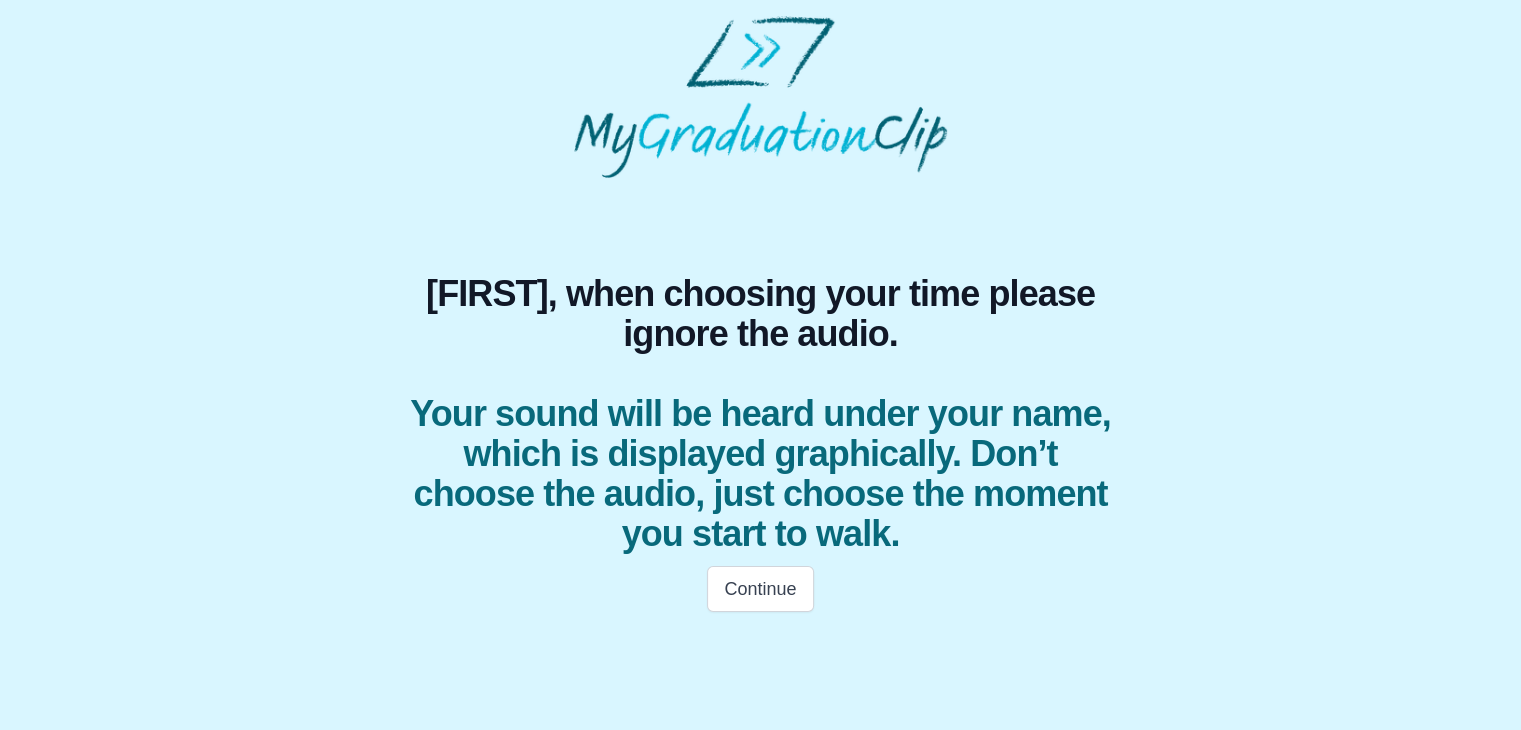 scroll, scrollTop: 0, scrollLeft: 0, axis: both 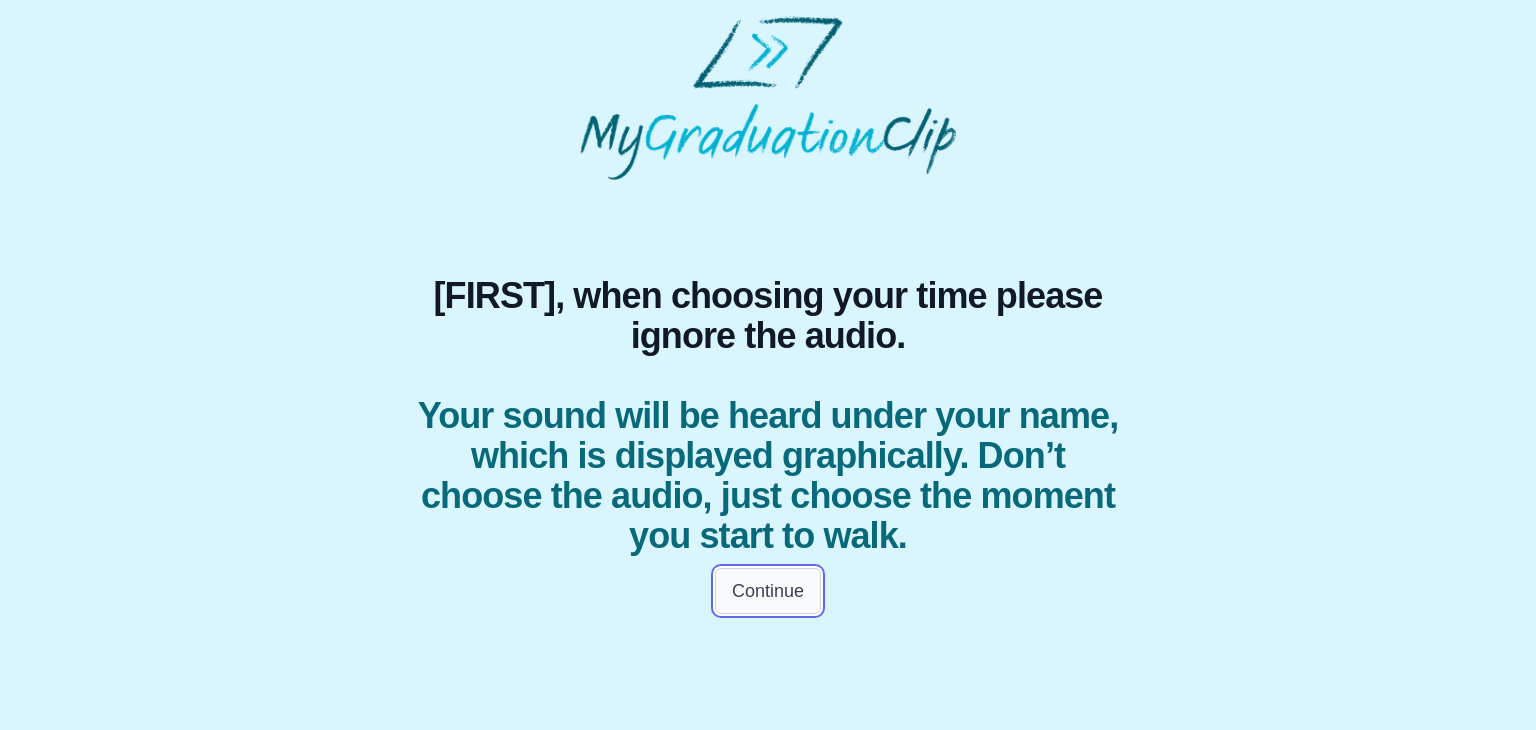 click on "Continue" at bounding box center (768, 591) 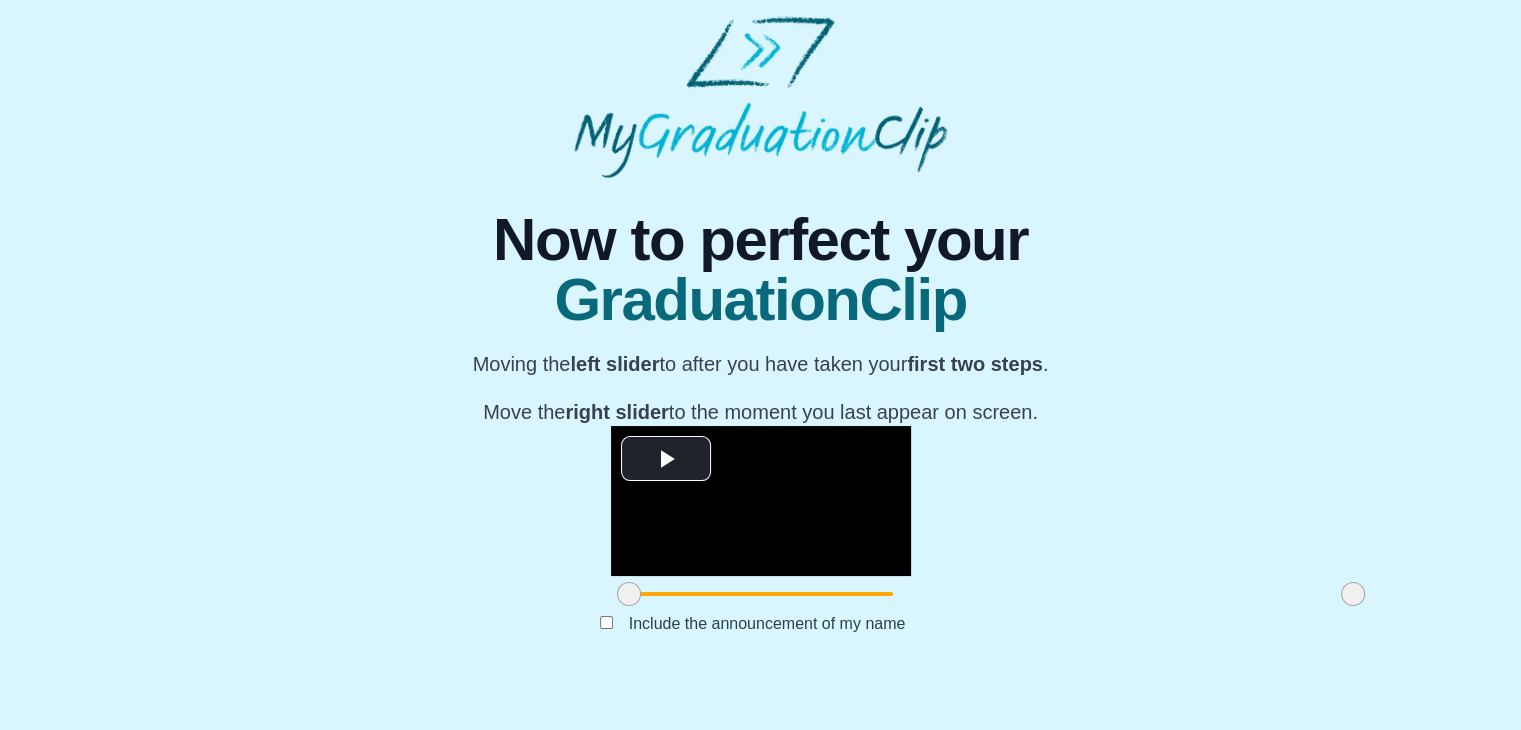 scroll, scrollTop: 238, scrollLeft: 0, axis: vertical 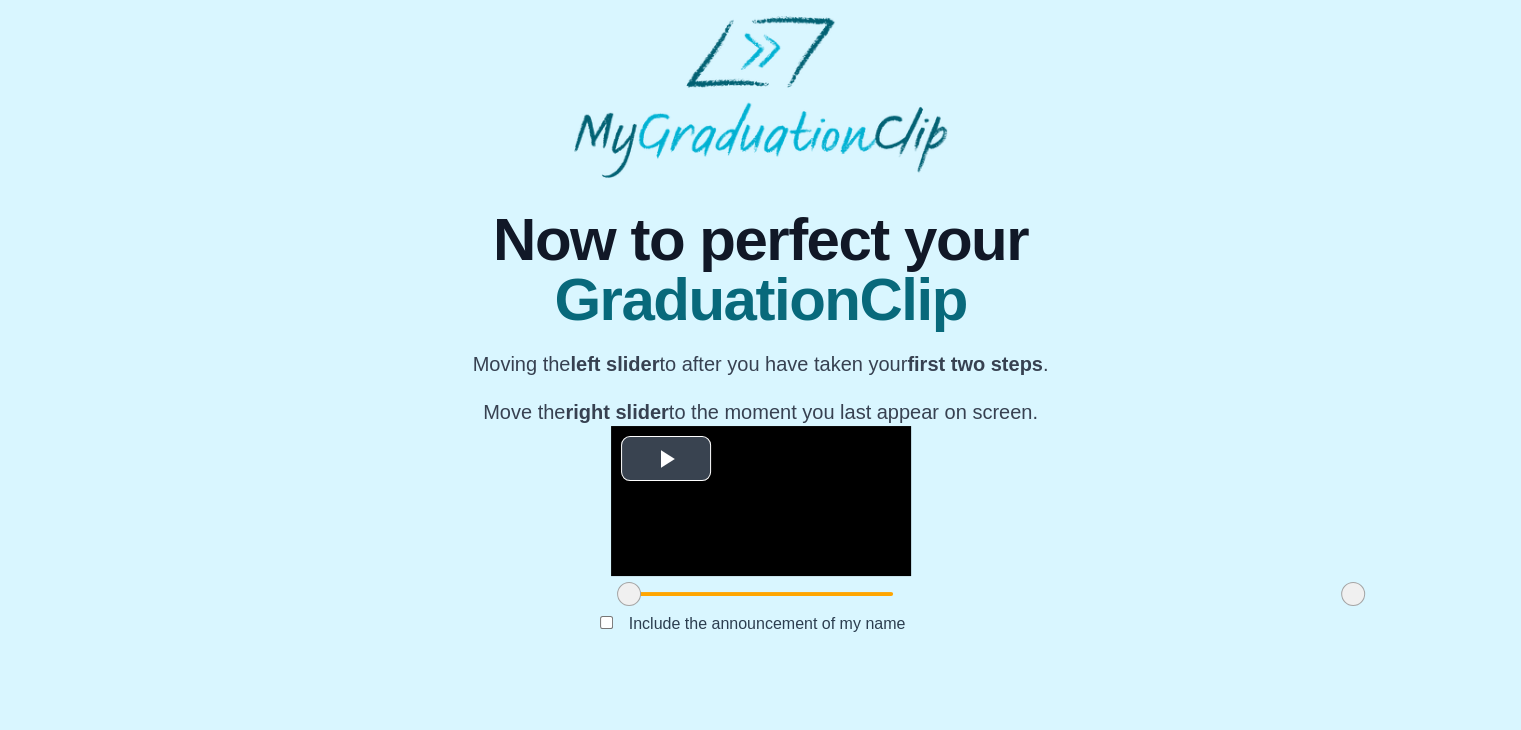 click at bounding box center [761, 501] 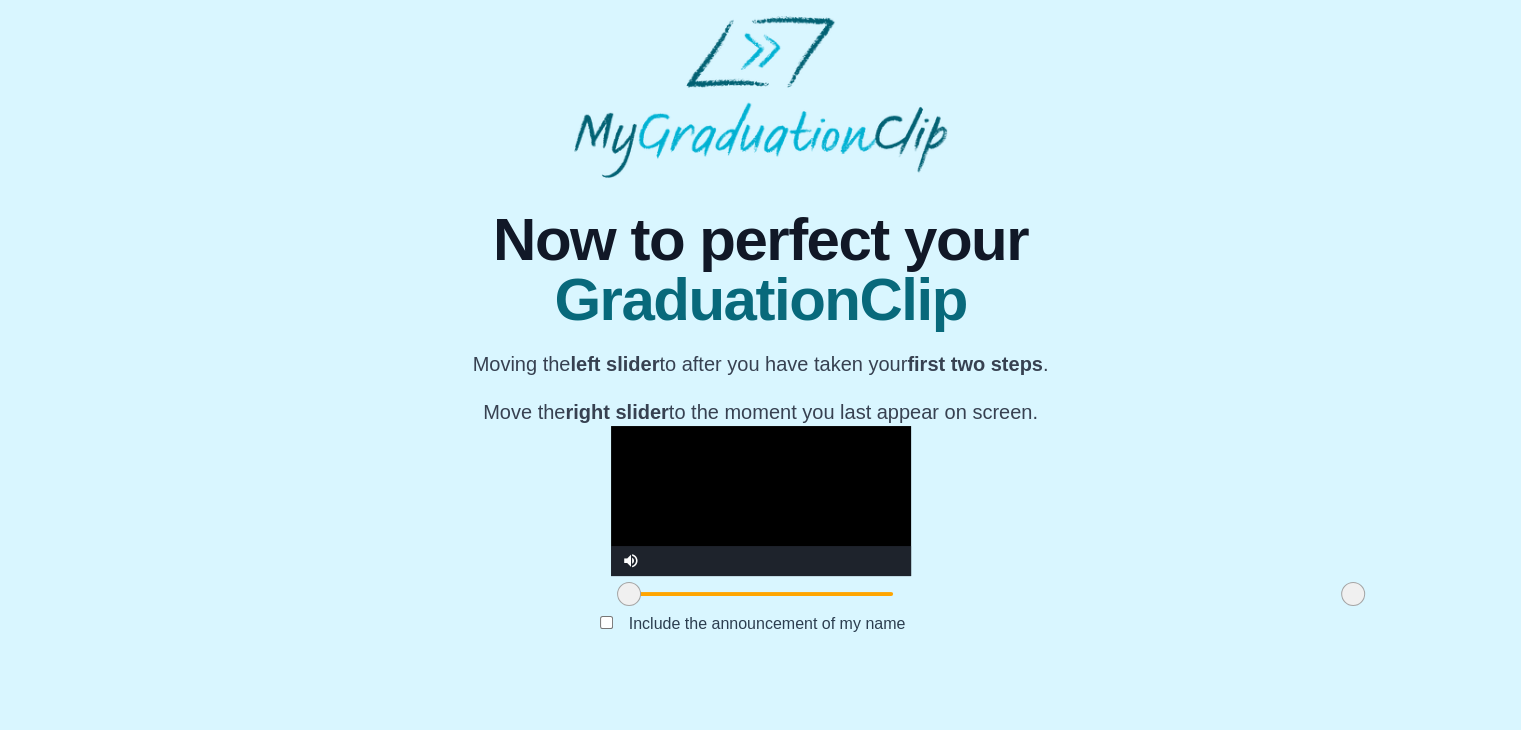 click at bounding box center [761, 501] 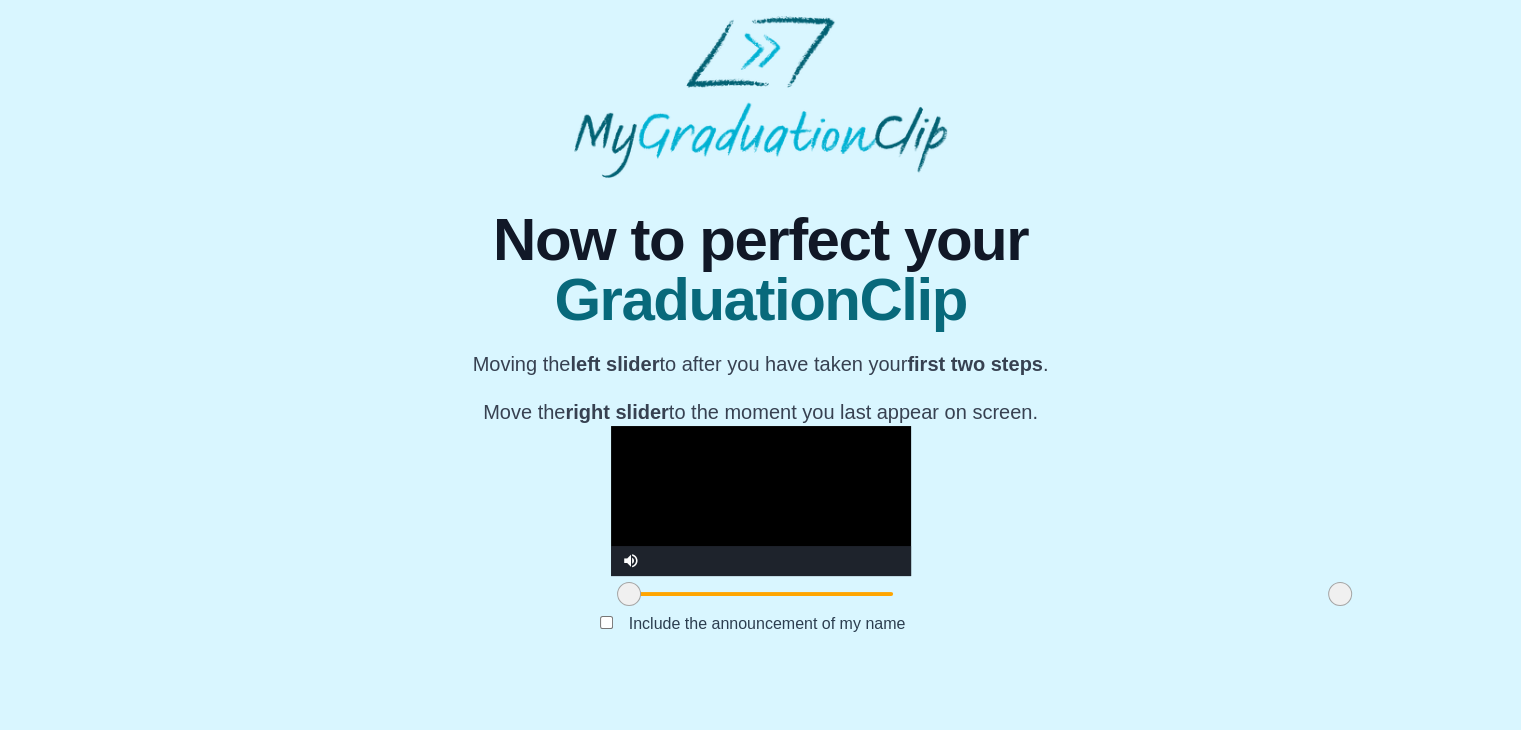 drag, startPoint x: 1119, startPoint y: 632, endPoint x: 1107, endPoint y: 627, distance: 13 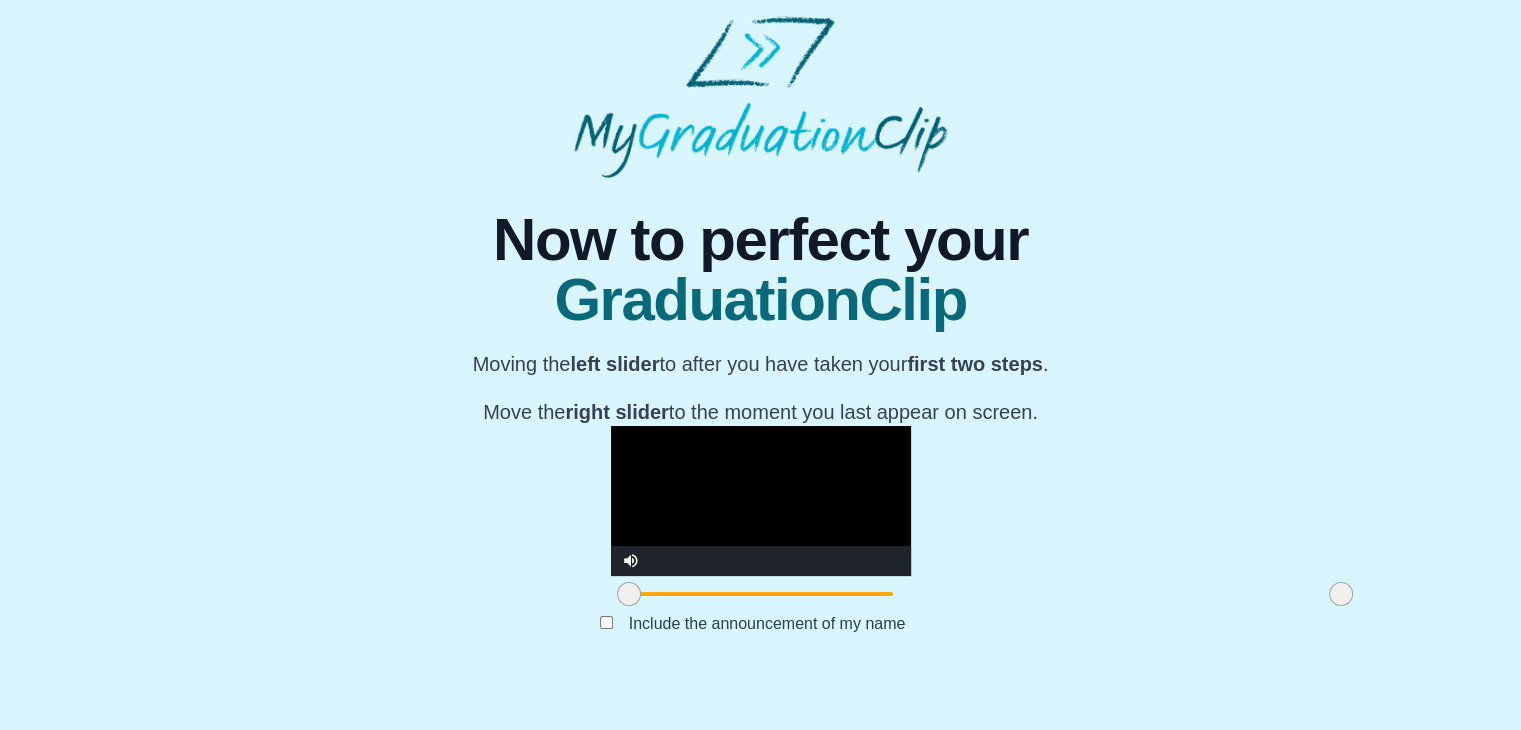 drag, startPoint x: 400, startPoint y: 634, endPoint x: 344, endPoint y: 627, distance: 56.435802 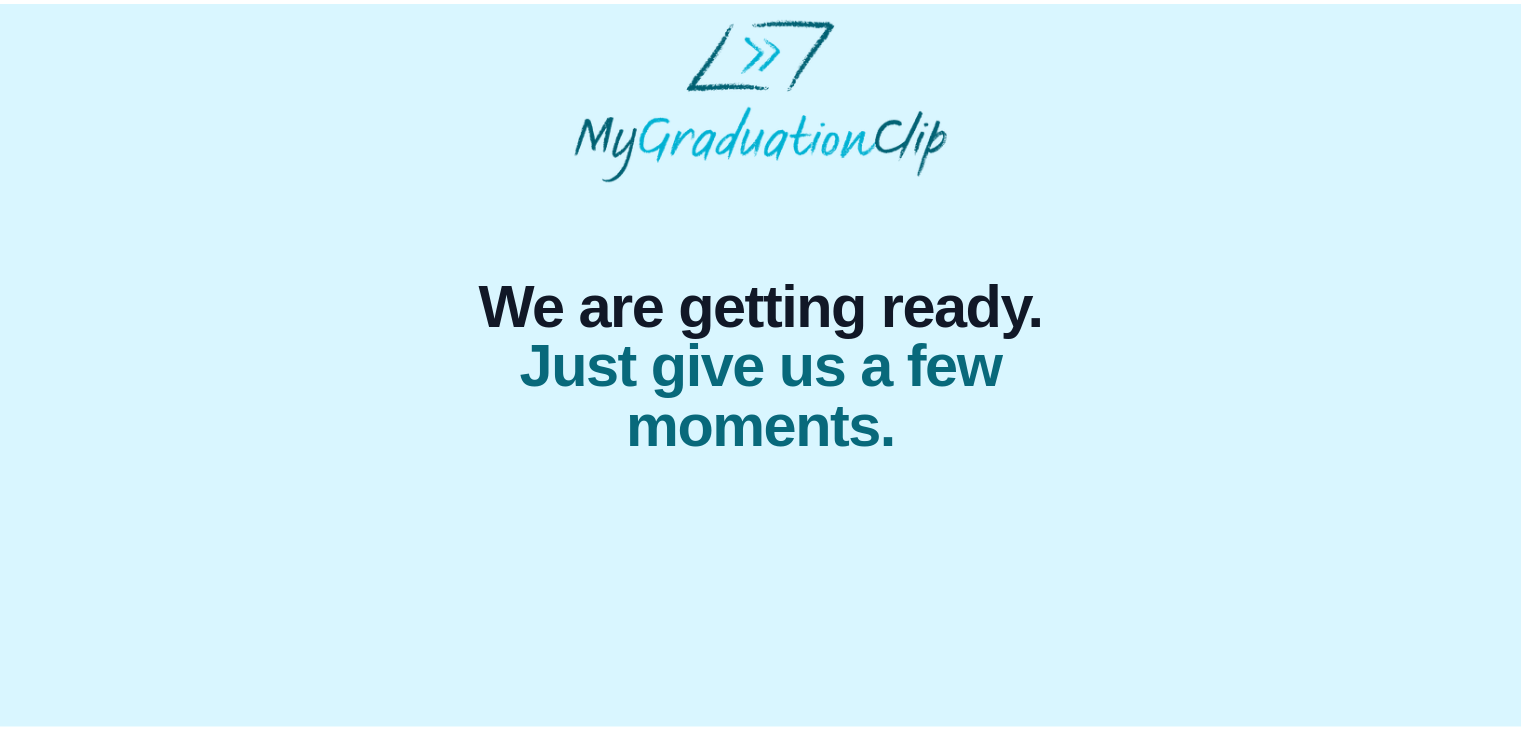 scroll, scrollTop: 0, scrollLeft: 0, axis: both 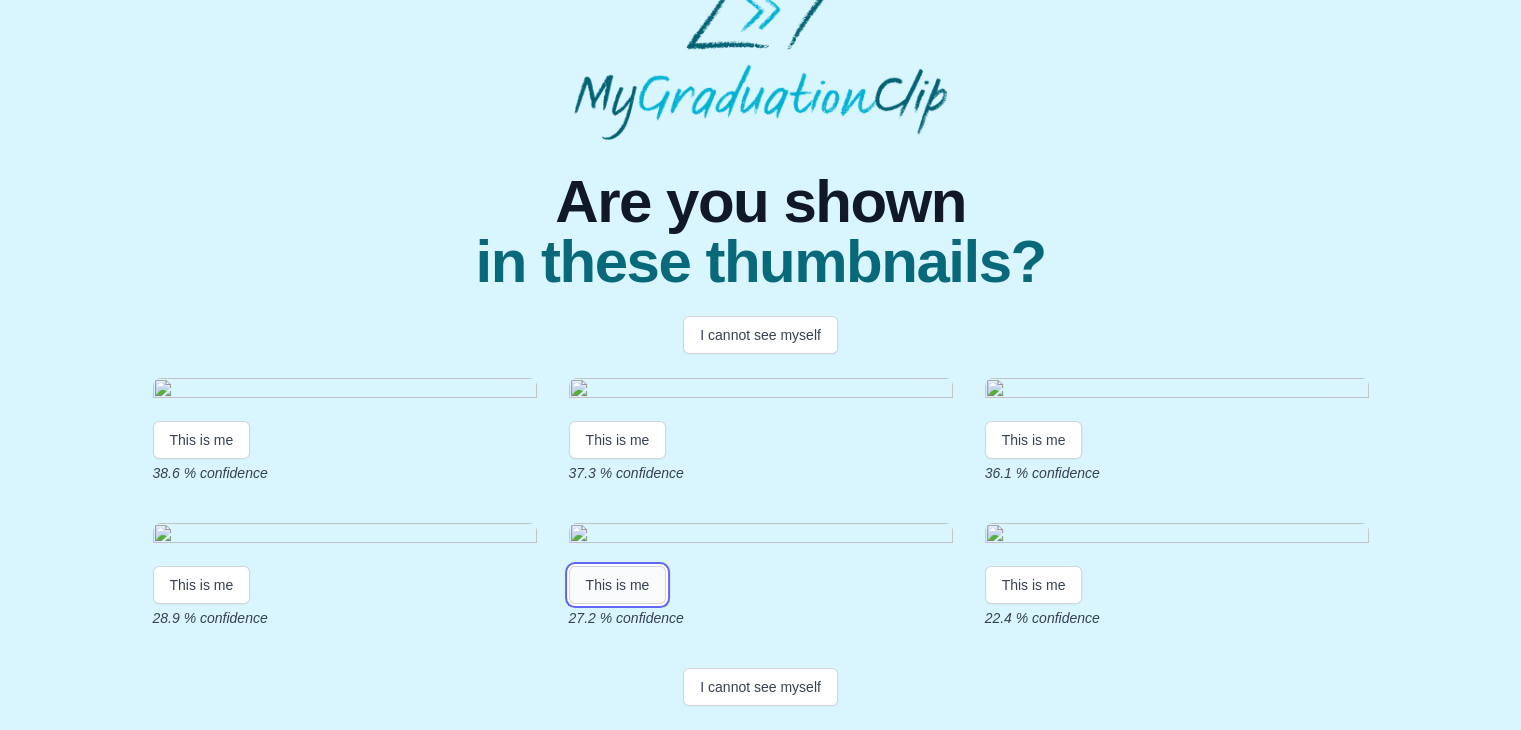 click on "This is me" at bounding box center [618, 585] 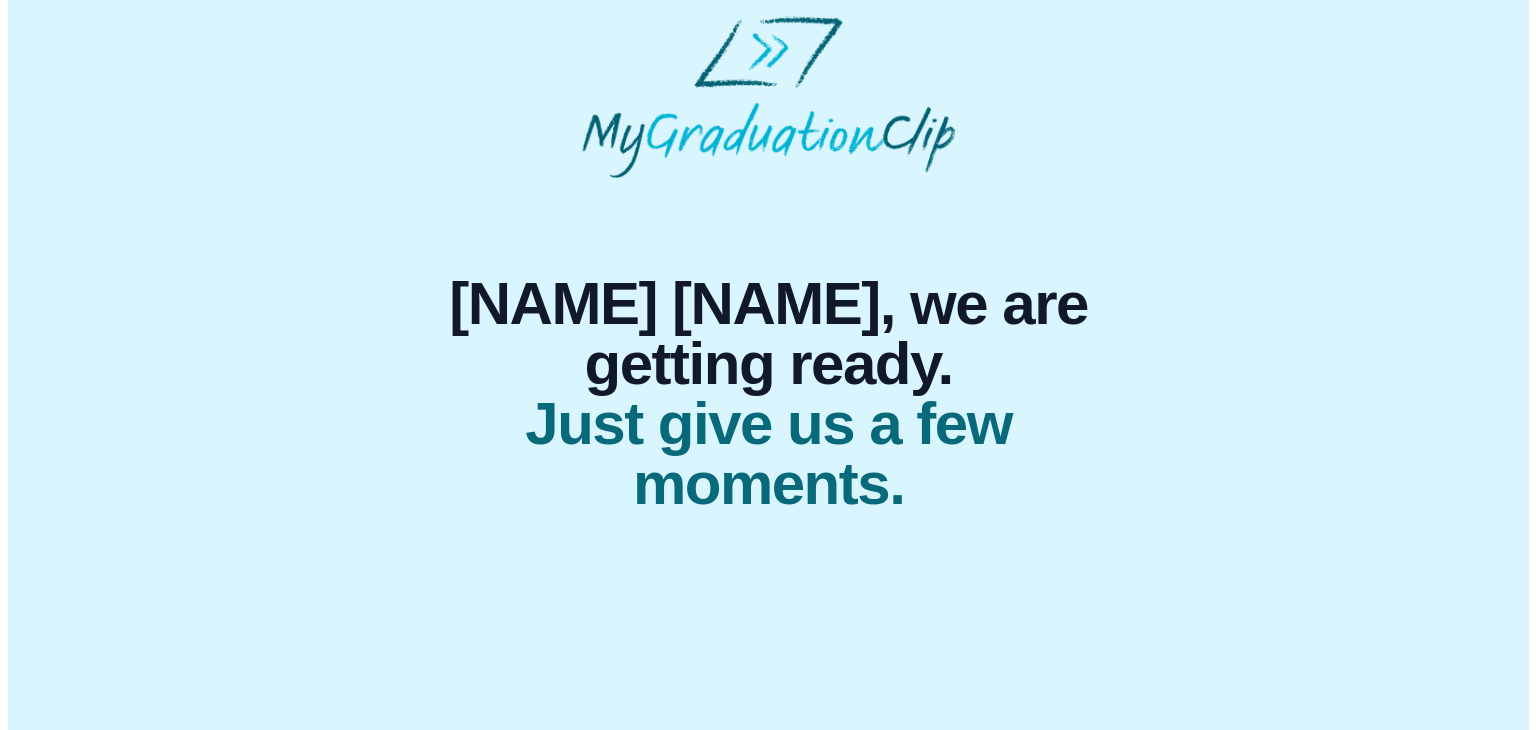 scroll, scrollTop: 0, scrollLeft: 0, axis: both 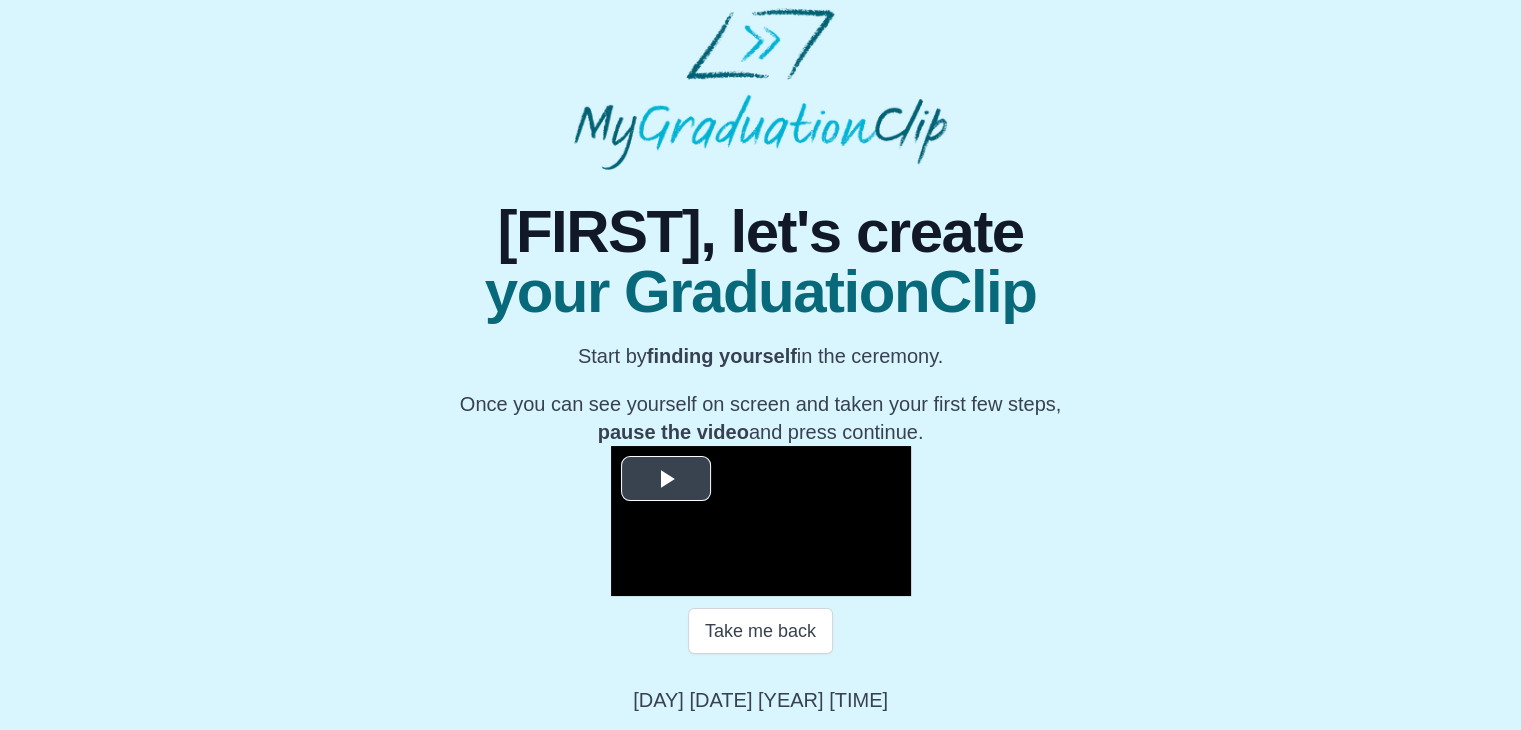 click at bounding box center (761, 521) 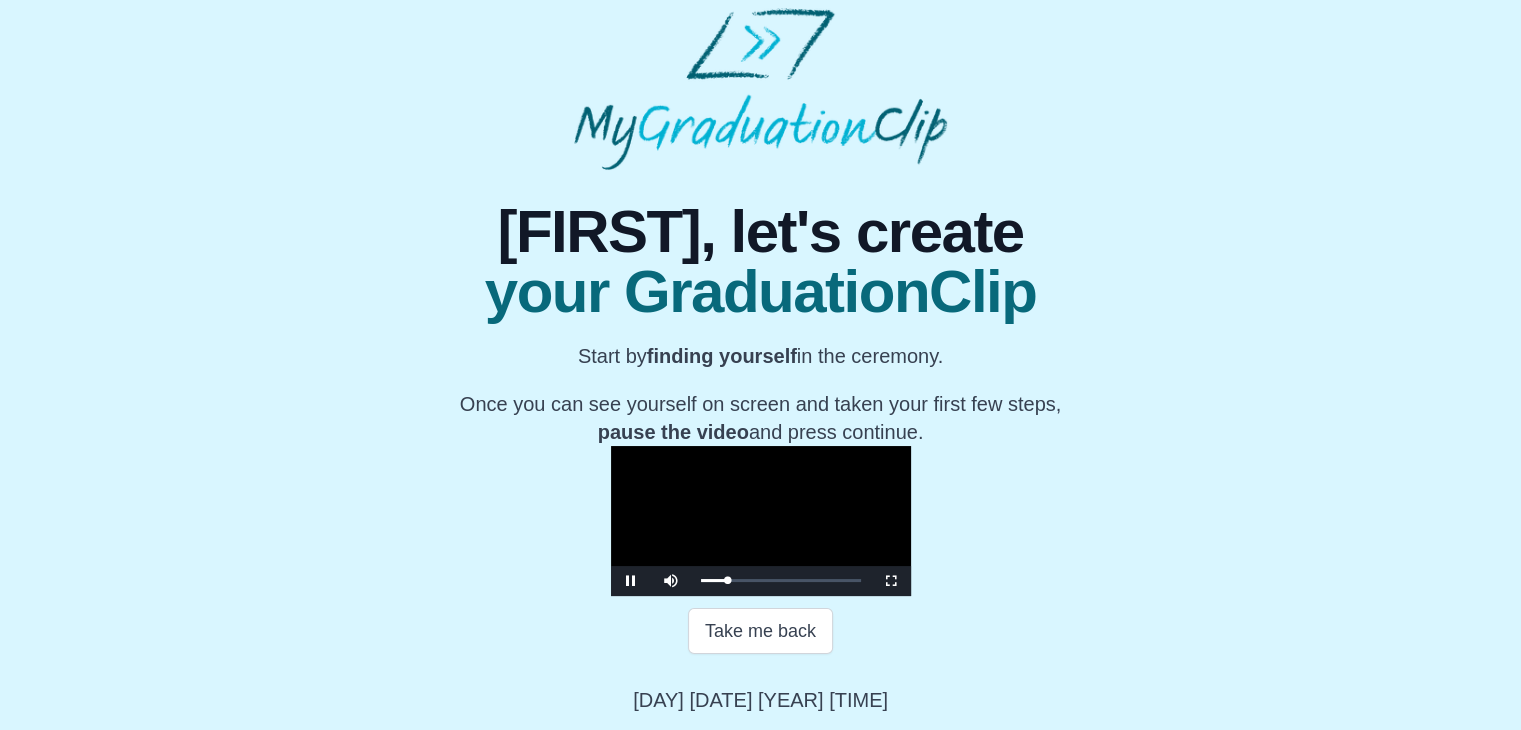 click at bounding box center [761, 521] 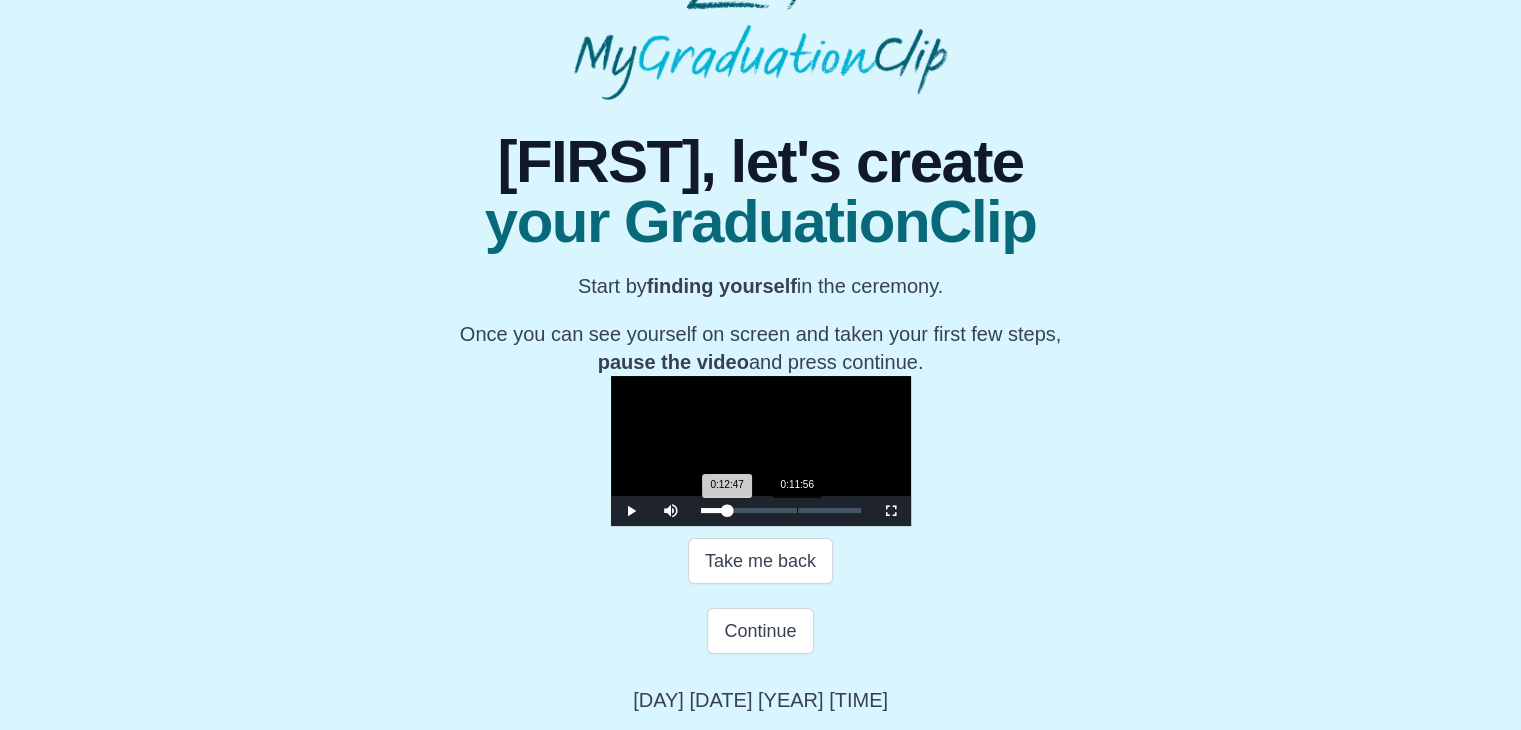 click on "0:12:47 Progress : 0%" at bounding box center [714, 510] 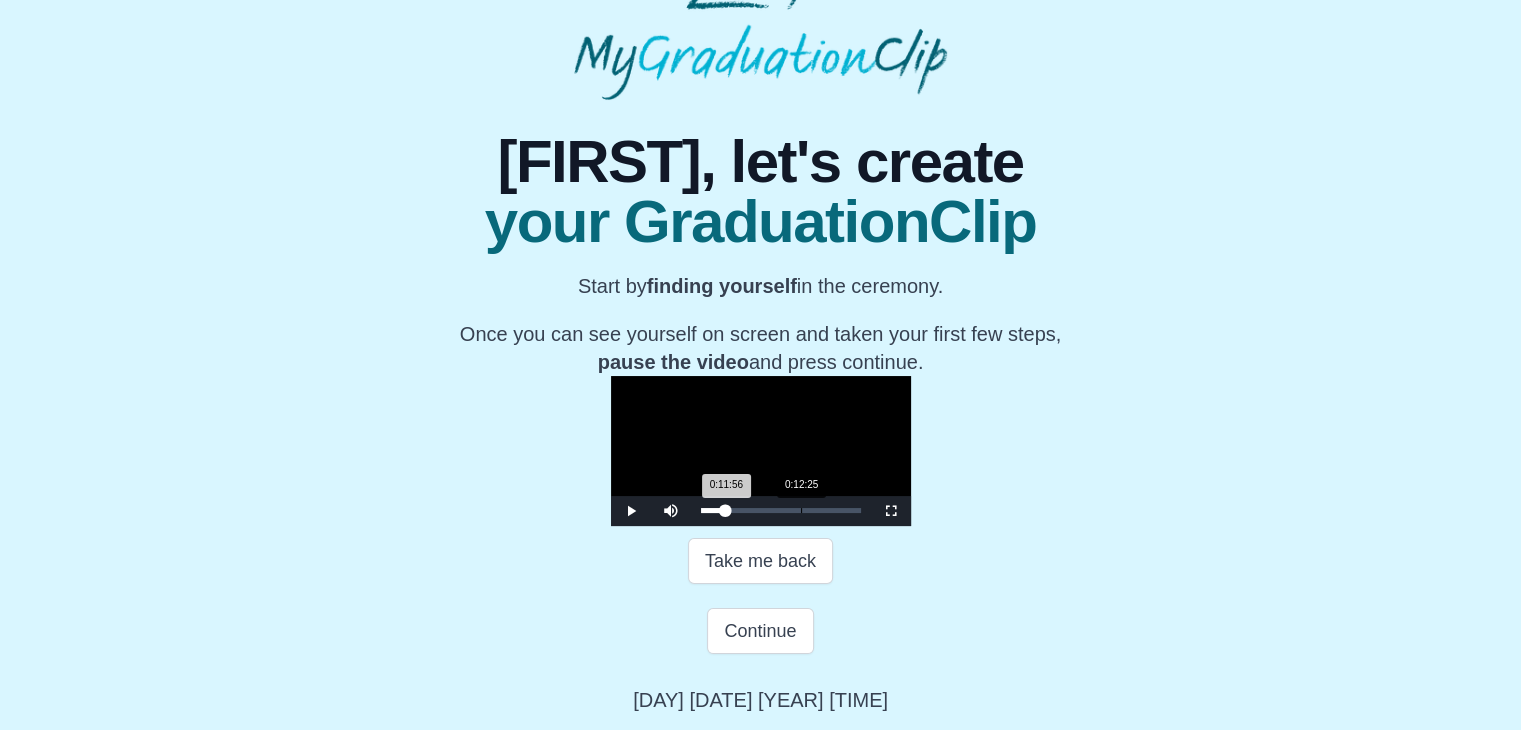 click on "0:11:56 Progress : 0%" at bounding box center [713, 510] 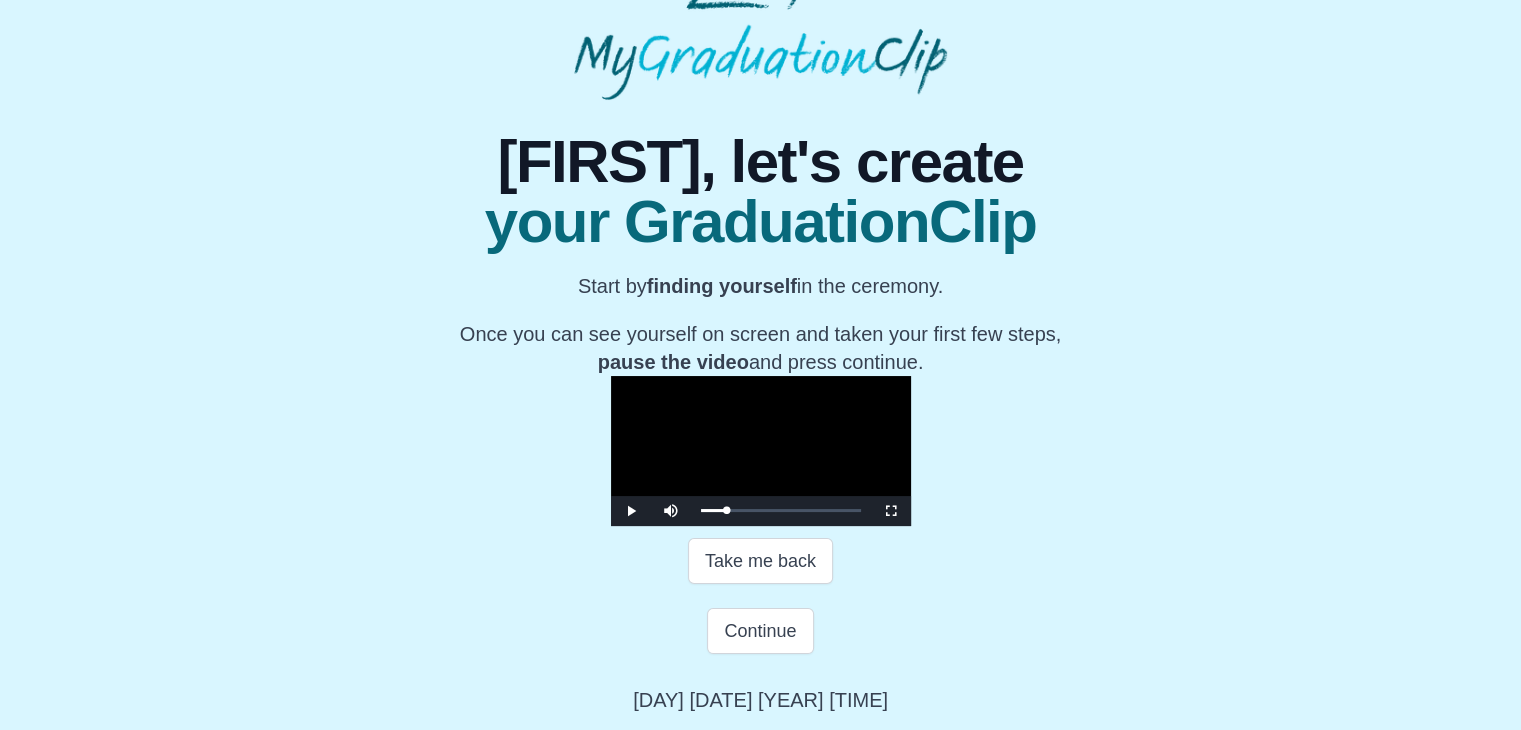 click at bounding box center [761, 451] 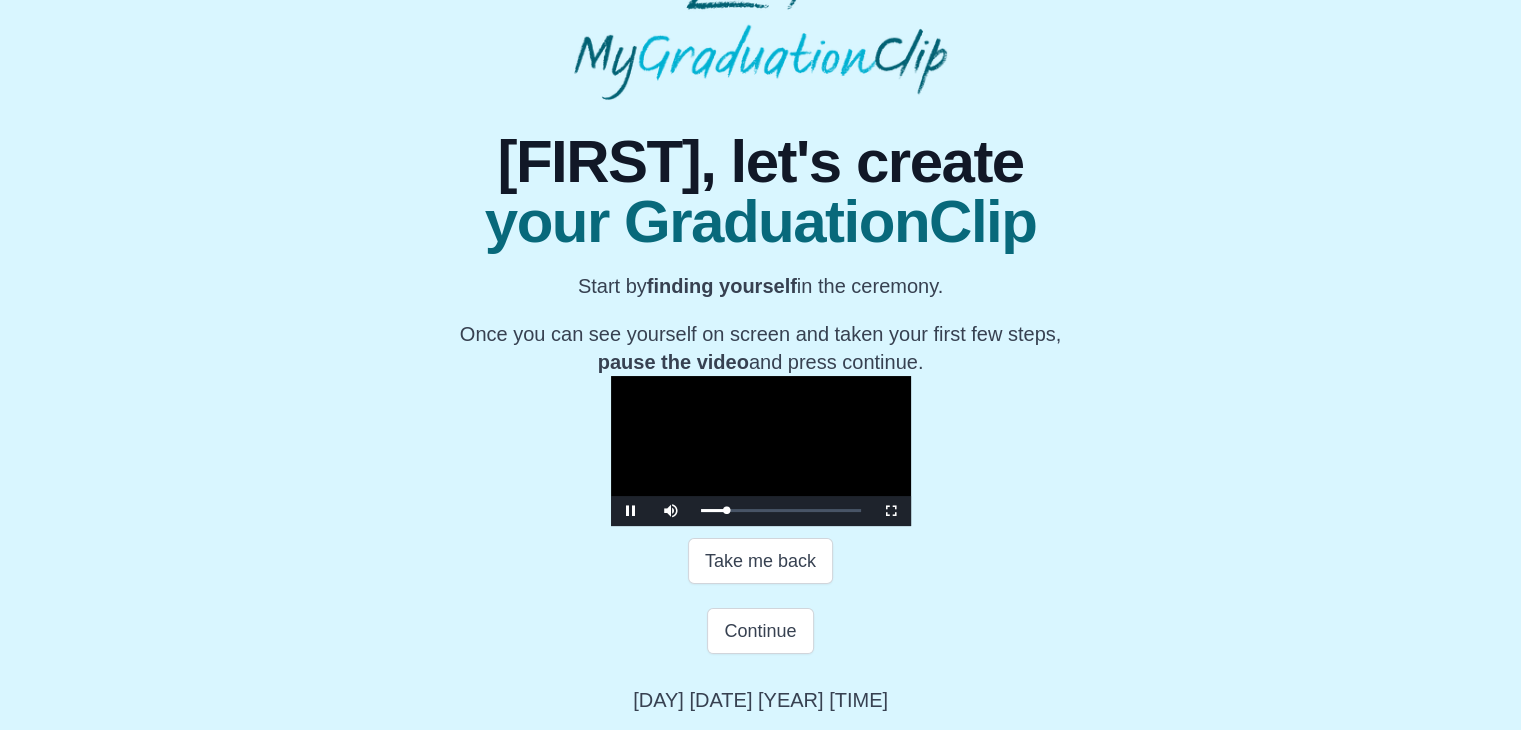 click at bounding box center (761, 451) 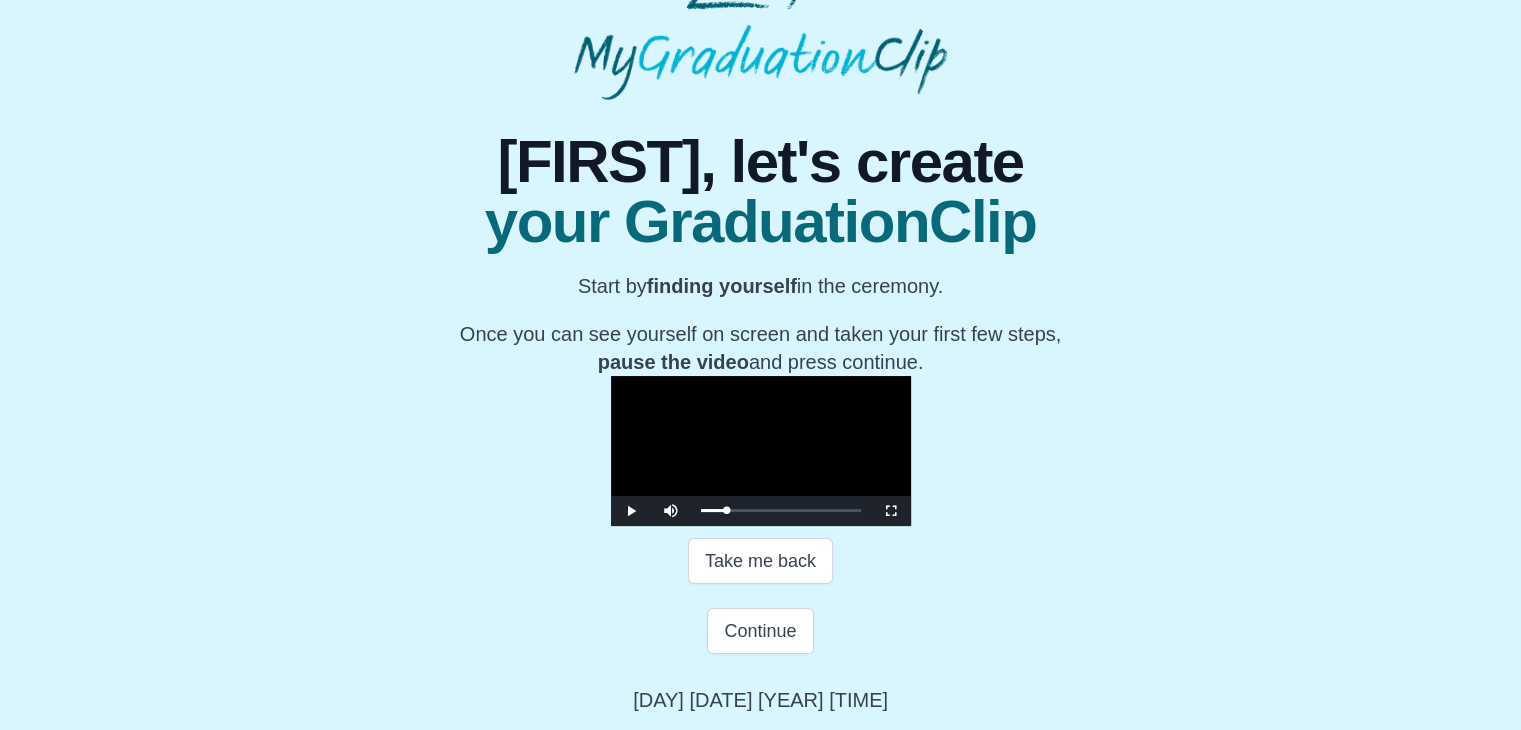 scroll, scrollTop: 356, scrollLeft: 0, axis: vertical 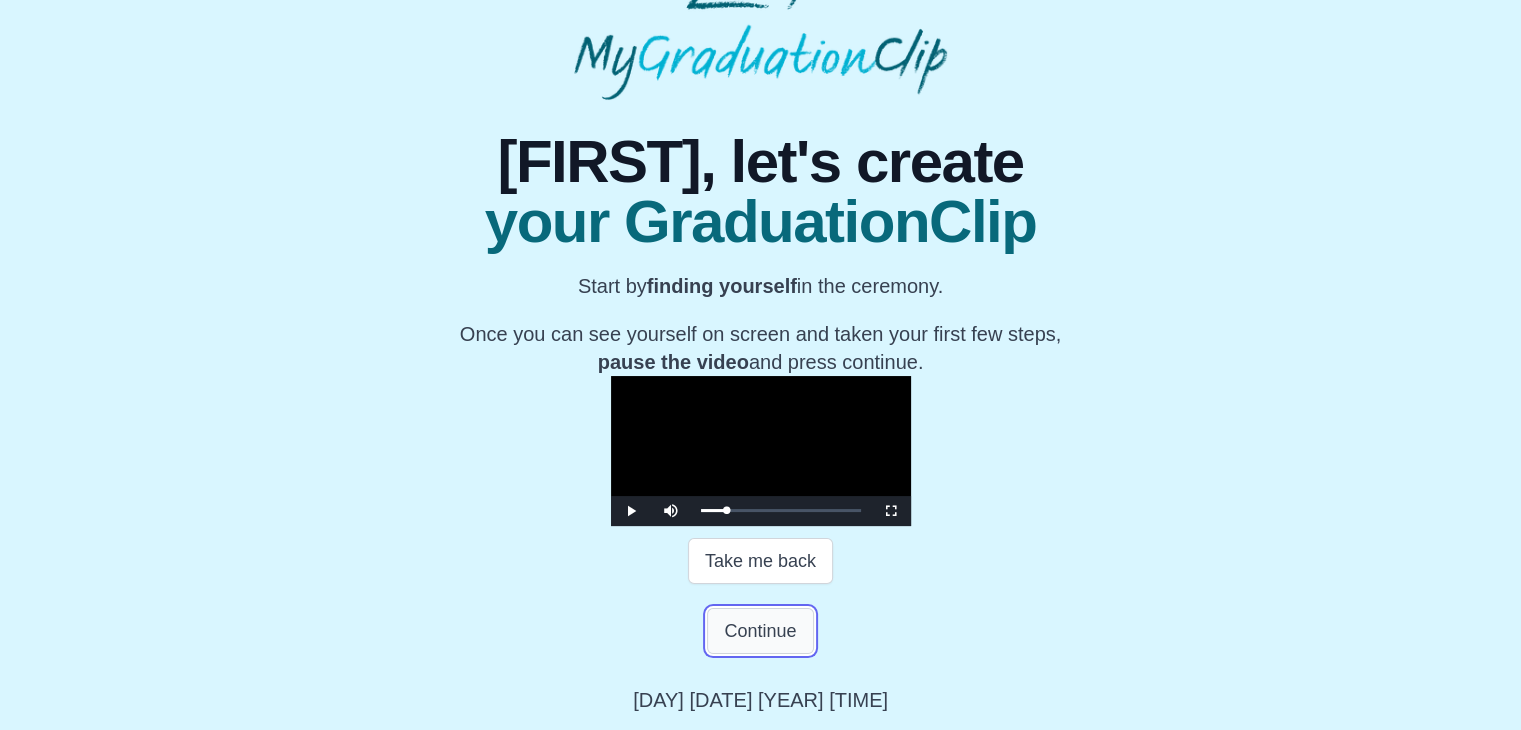 click on "Continue" at bounding box center (760, 631) 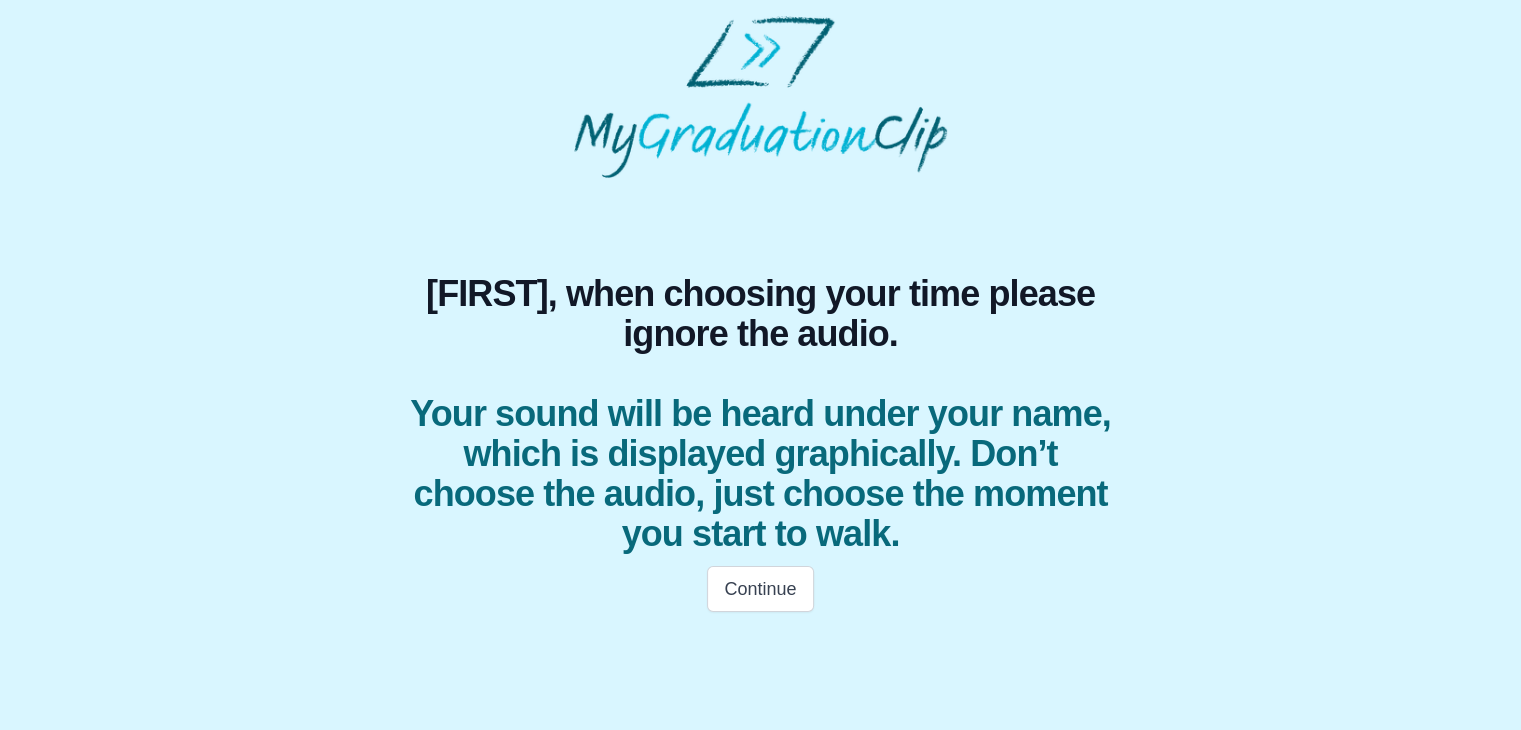 scroll, scrollTop: 0, scrollLeft: 0, axis: both 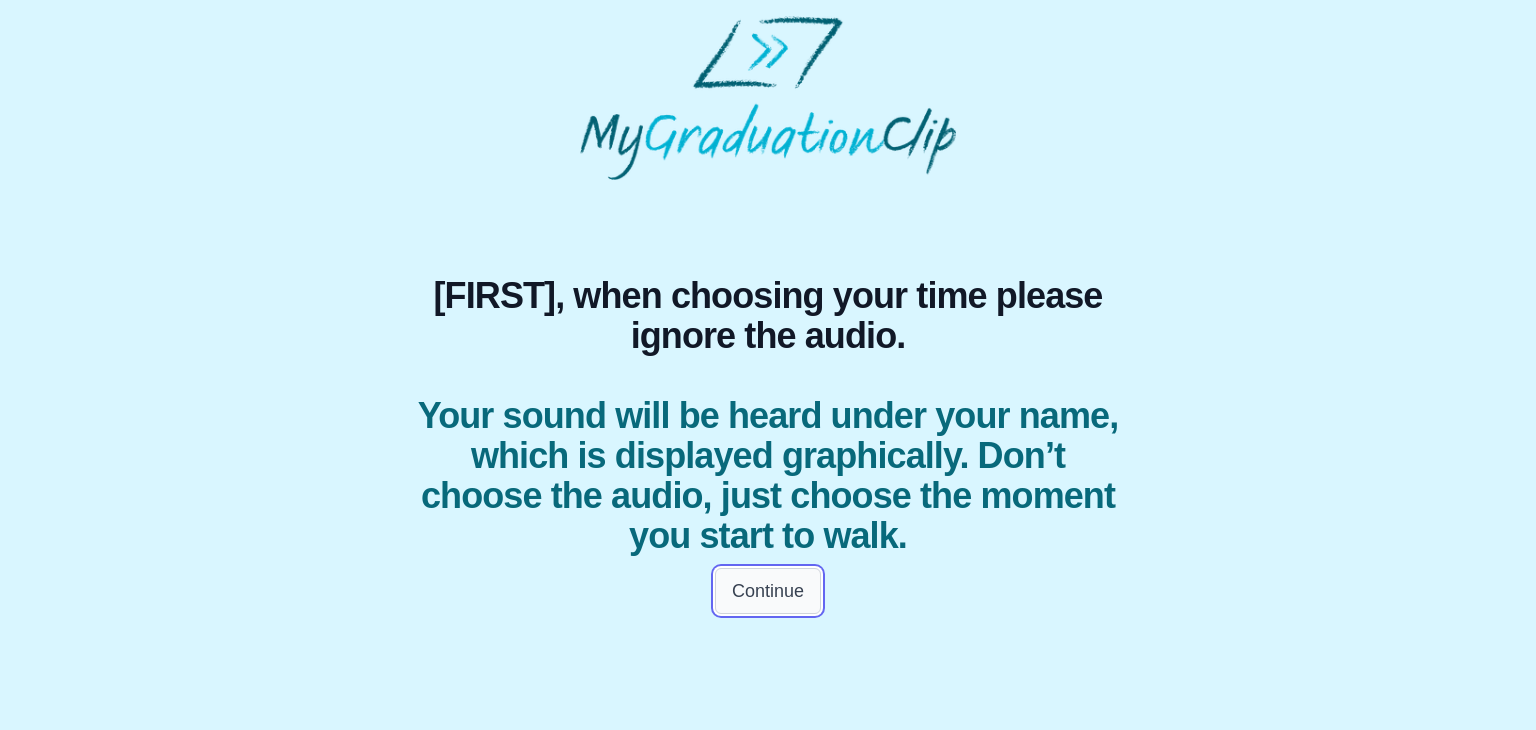 click on "Continue" at bounding box center (768, 591) 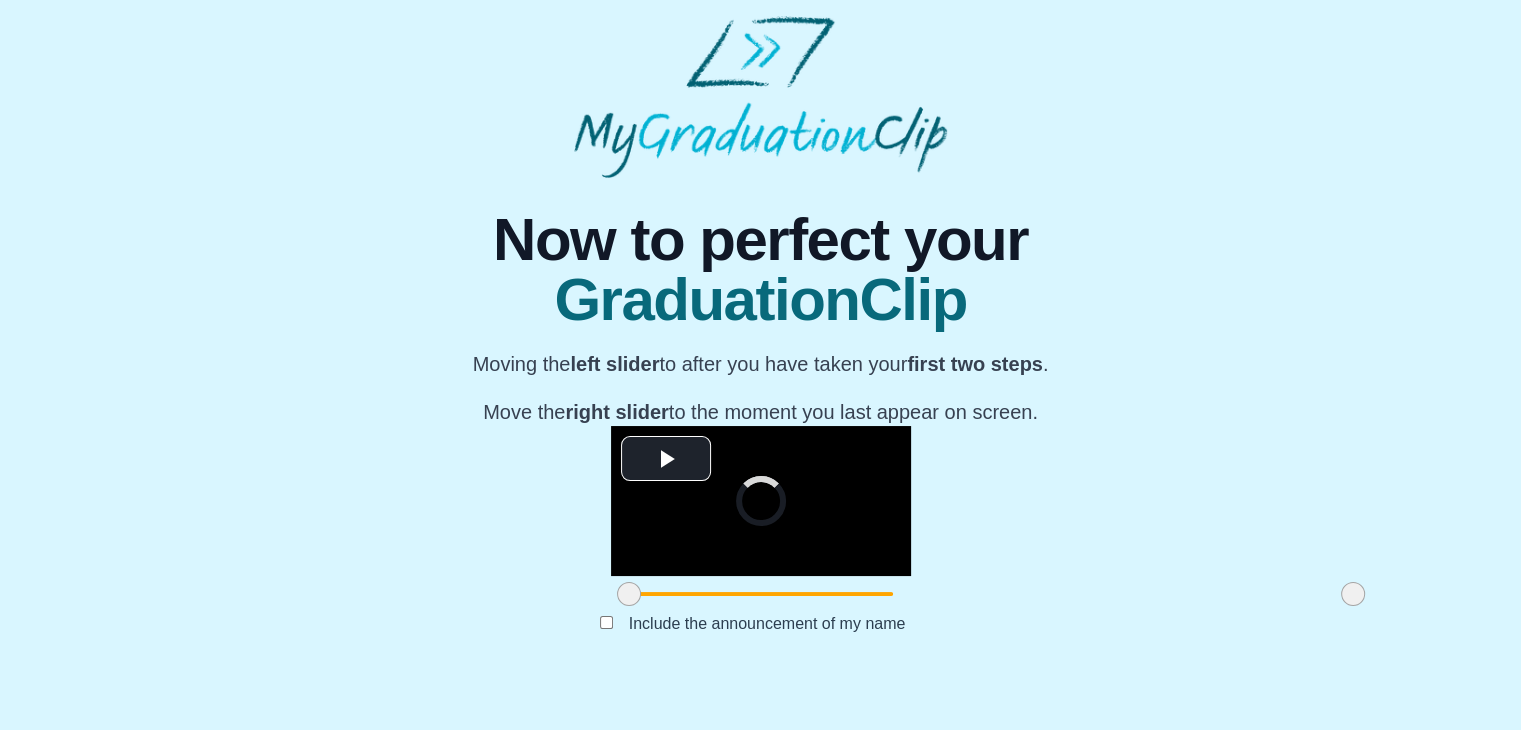 scroll, scrollTop: 238, scrollLeft: 0, axis: vertical 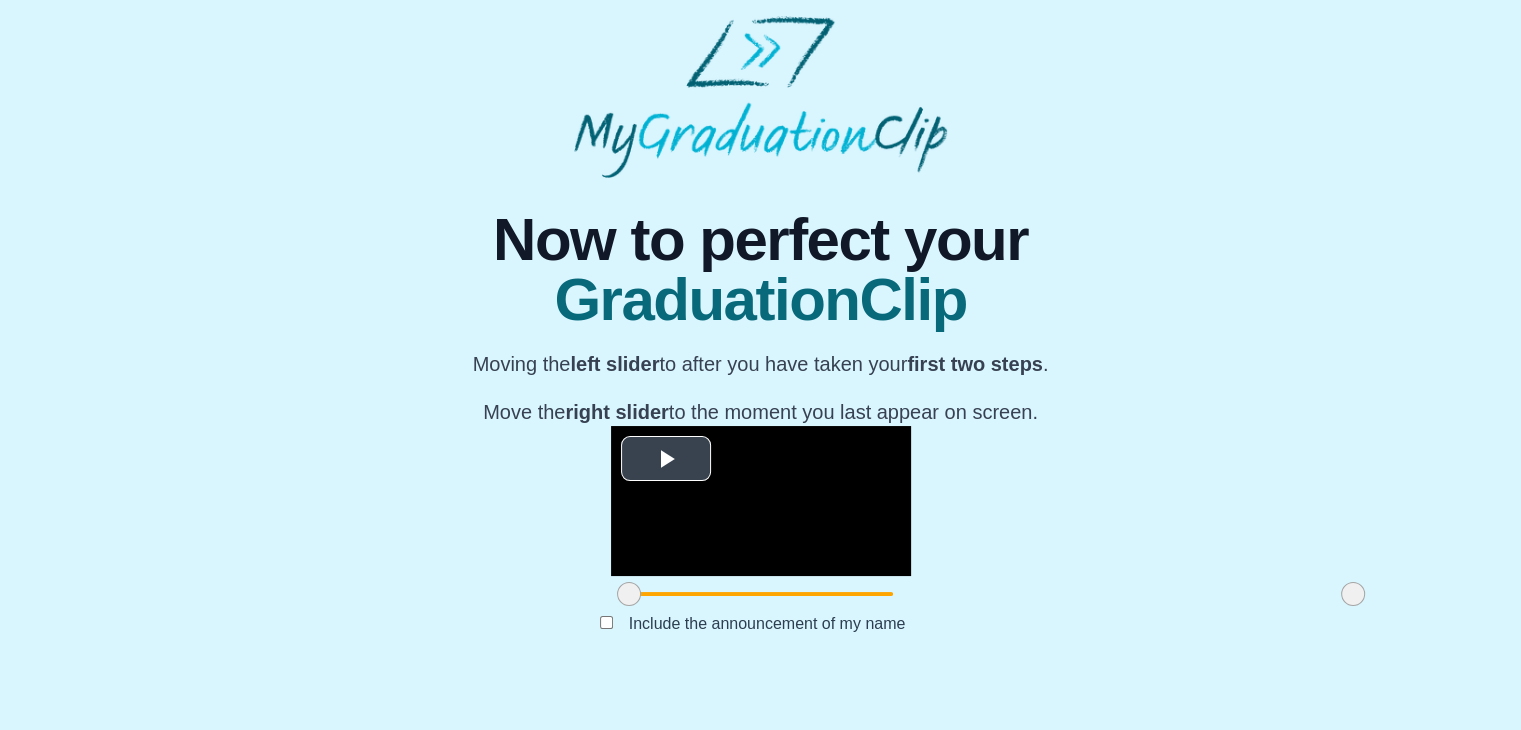 click at bounding box center (761, 501) 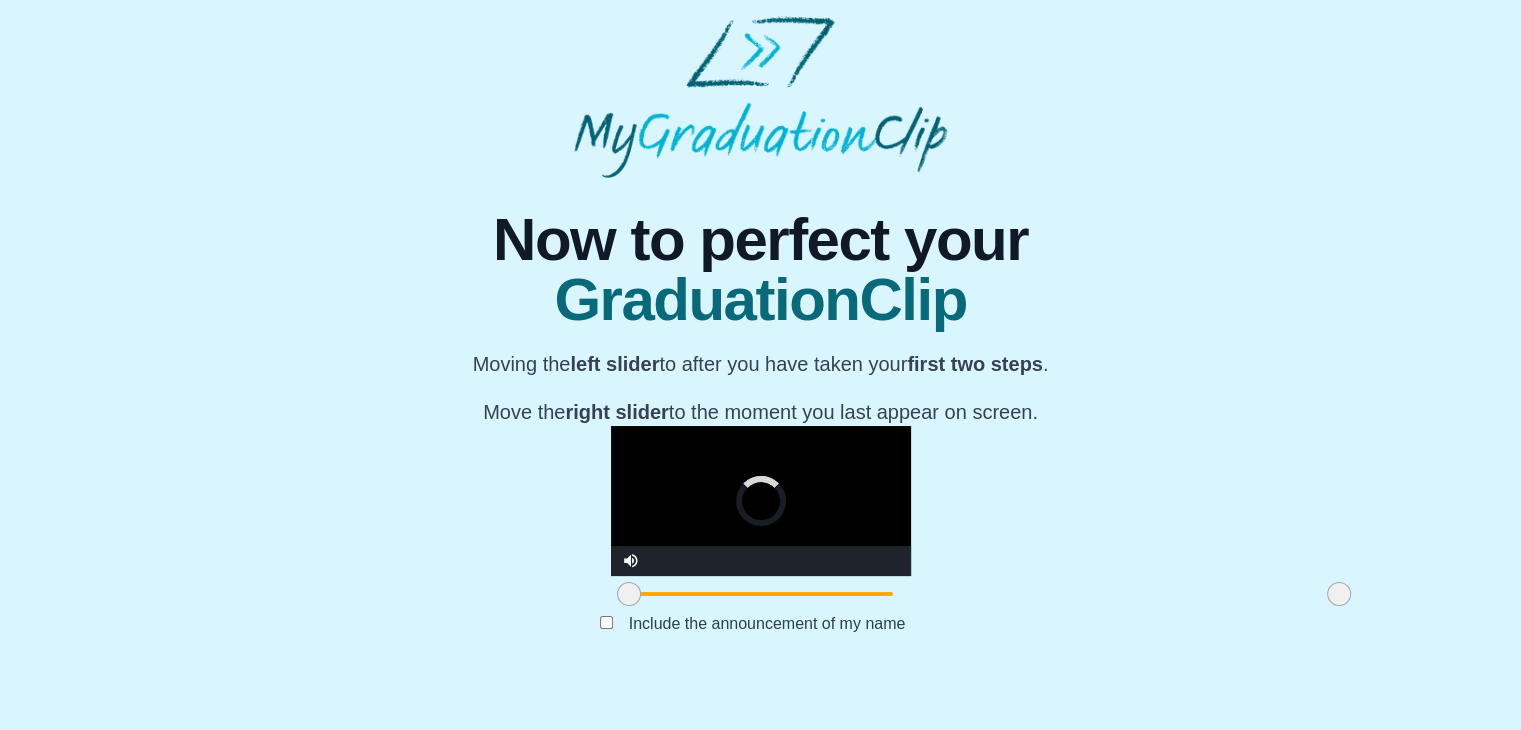 drag, startPoint x: 1117, startPoint y: 634, endPoint x: 1096, endPoint y: 633, distance: 21.023796 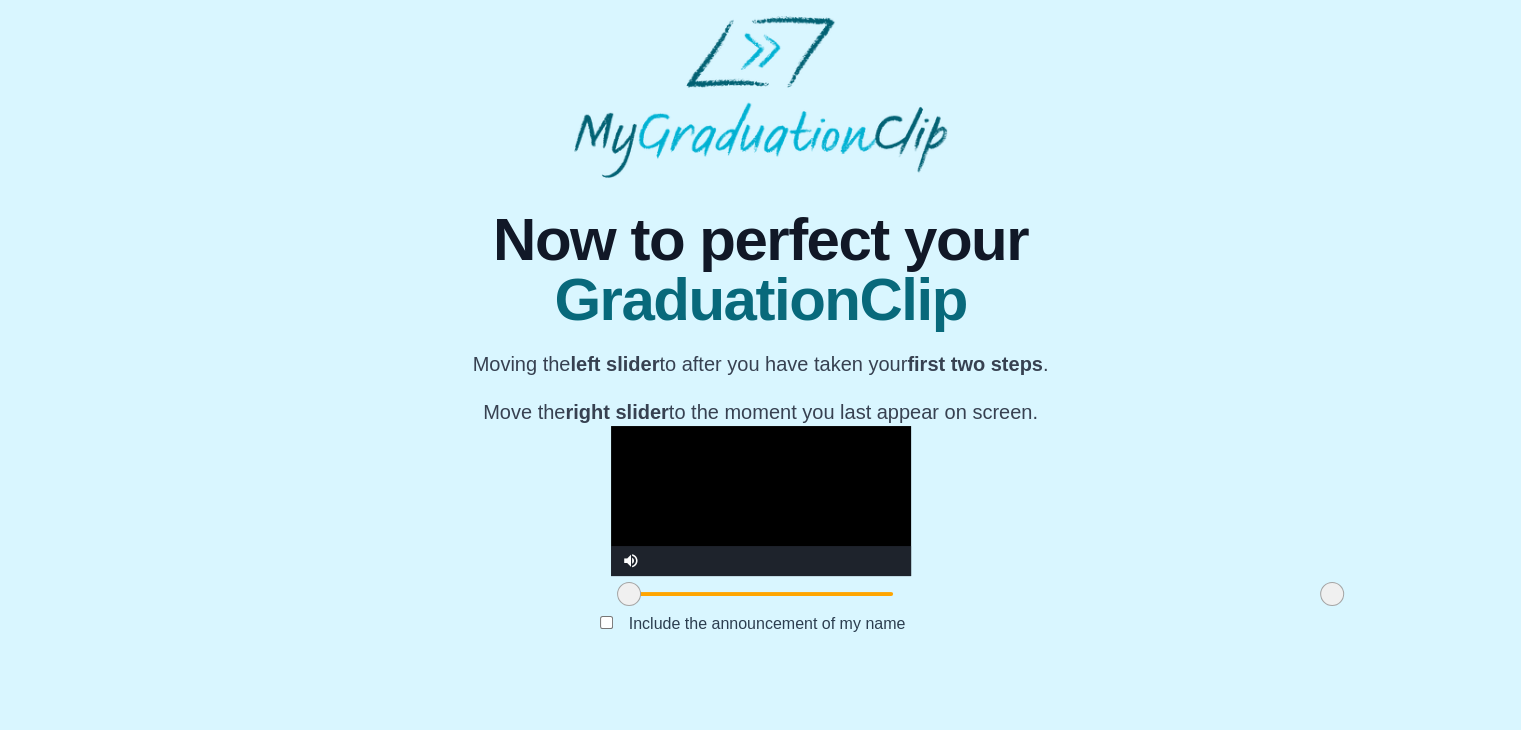 click at bounding box center (761, 501) 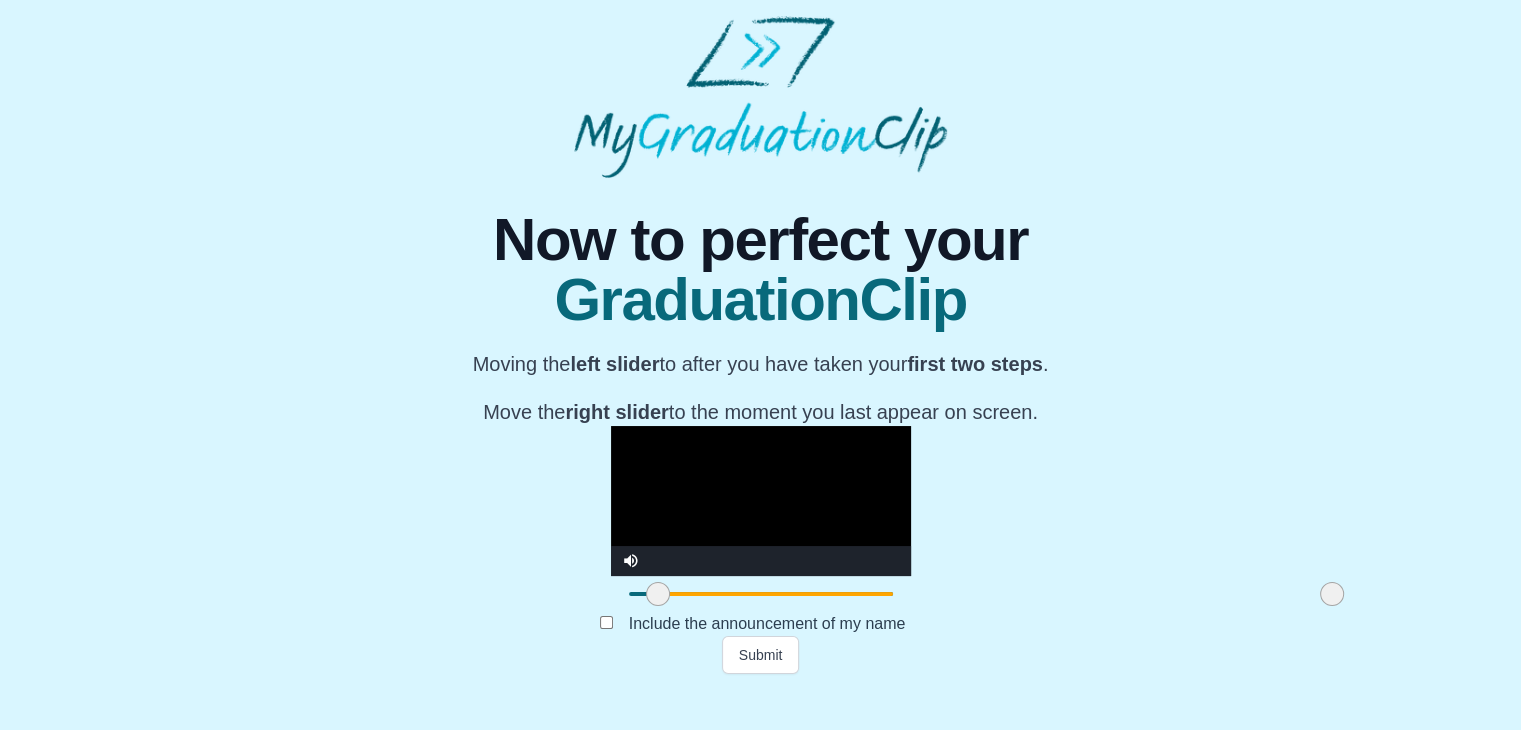 drag, startPoint x: 398, startPoint y: 632, endPoint x: 428, endPoint y: 636, distance: 30.265491 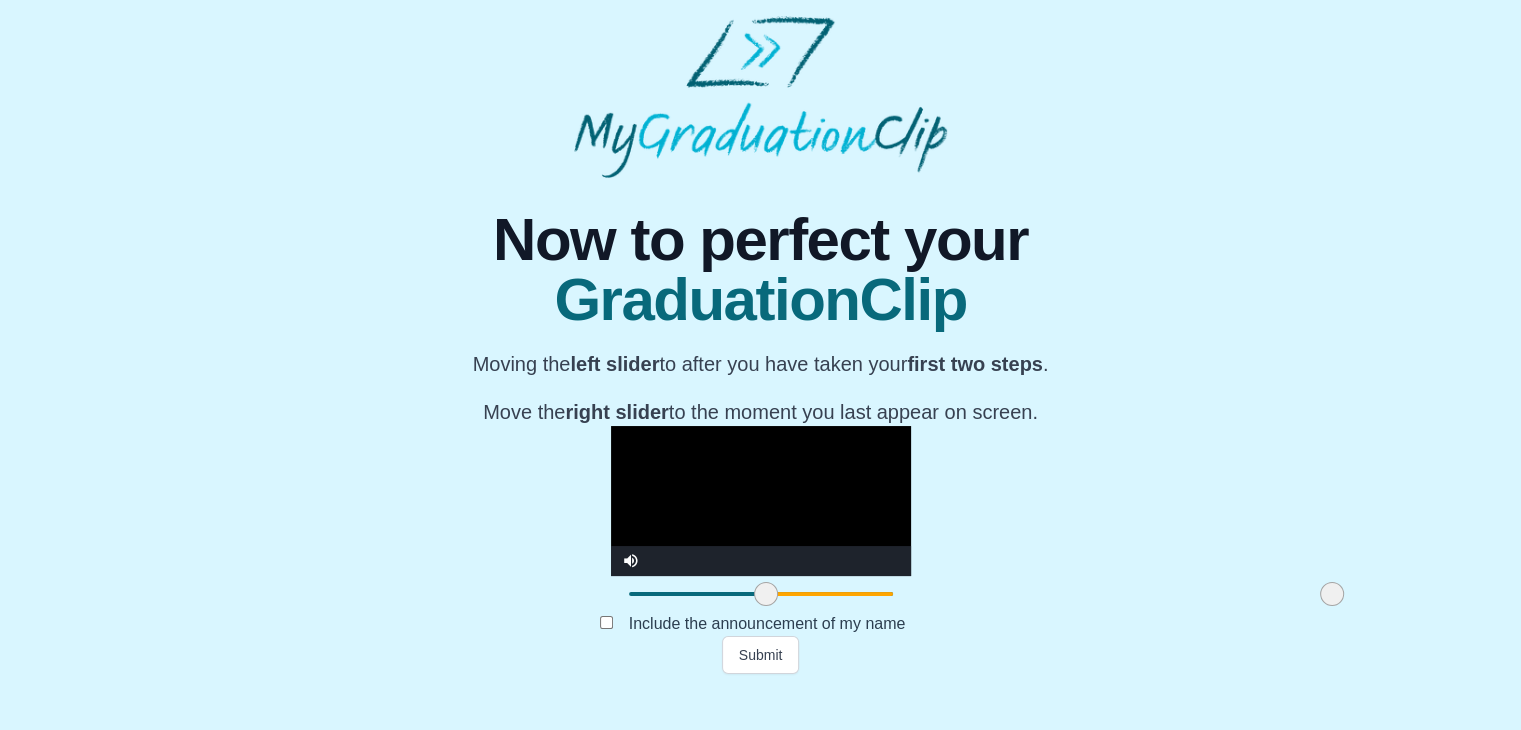drag, startPoint x: 428, startPoint y: 636, endPoint x: 535, endPoint y: 607, distance: 110.860275 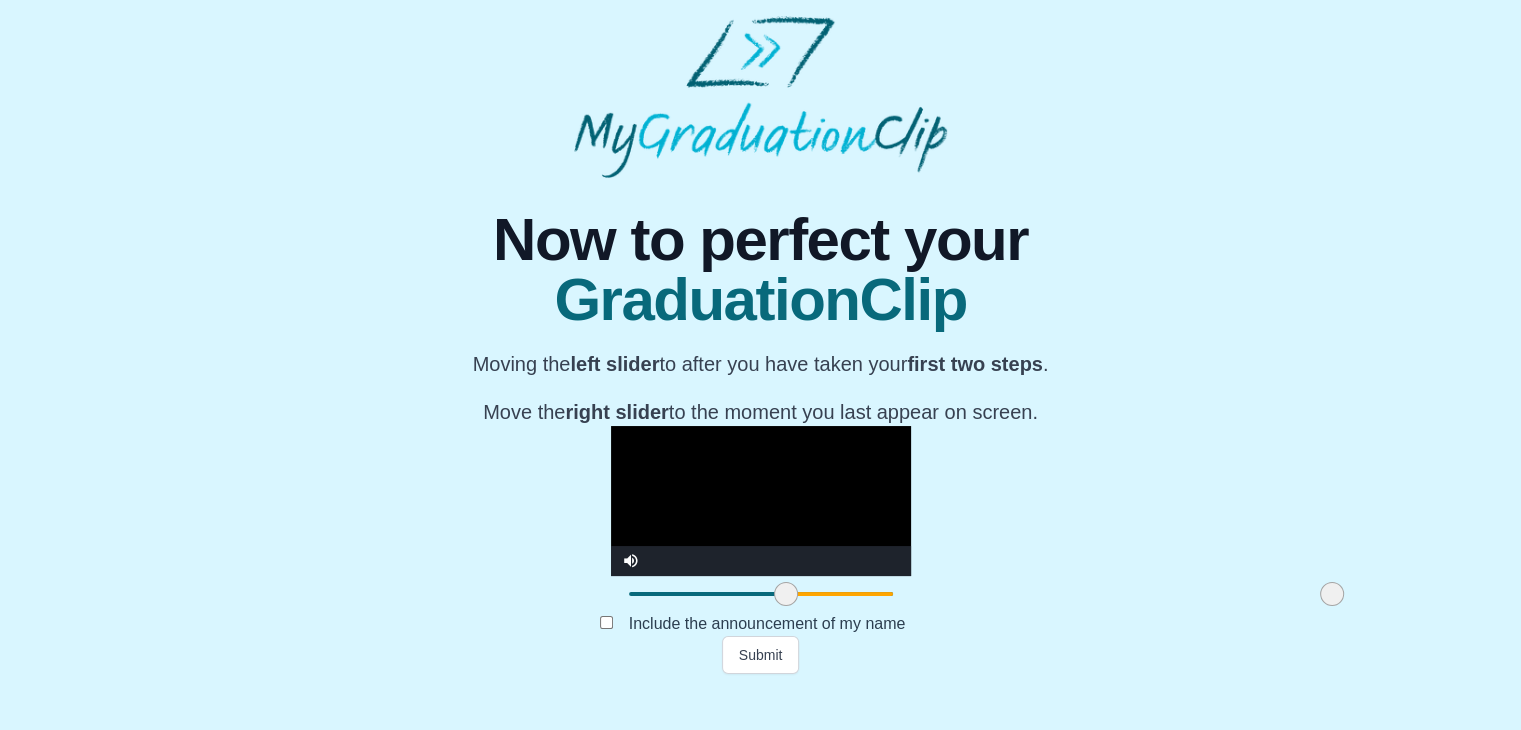 drag, startPoint x: 535, startPoint y: 636, endPoint x: 554, endPoint y: 636, distance: 19 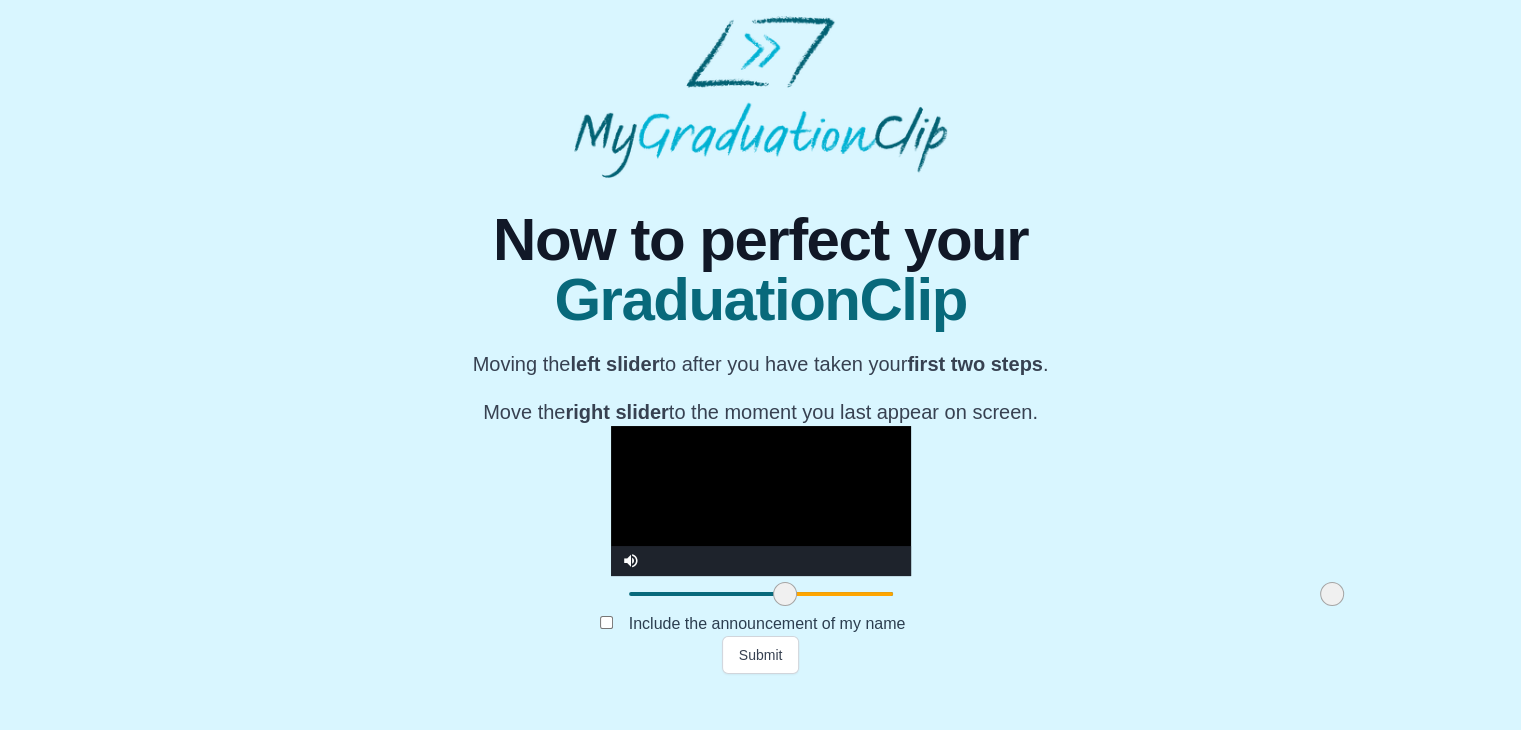 click at bounding box center (761, 501) 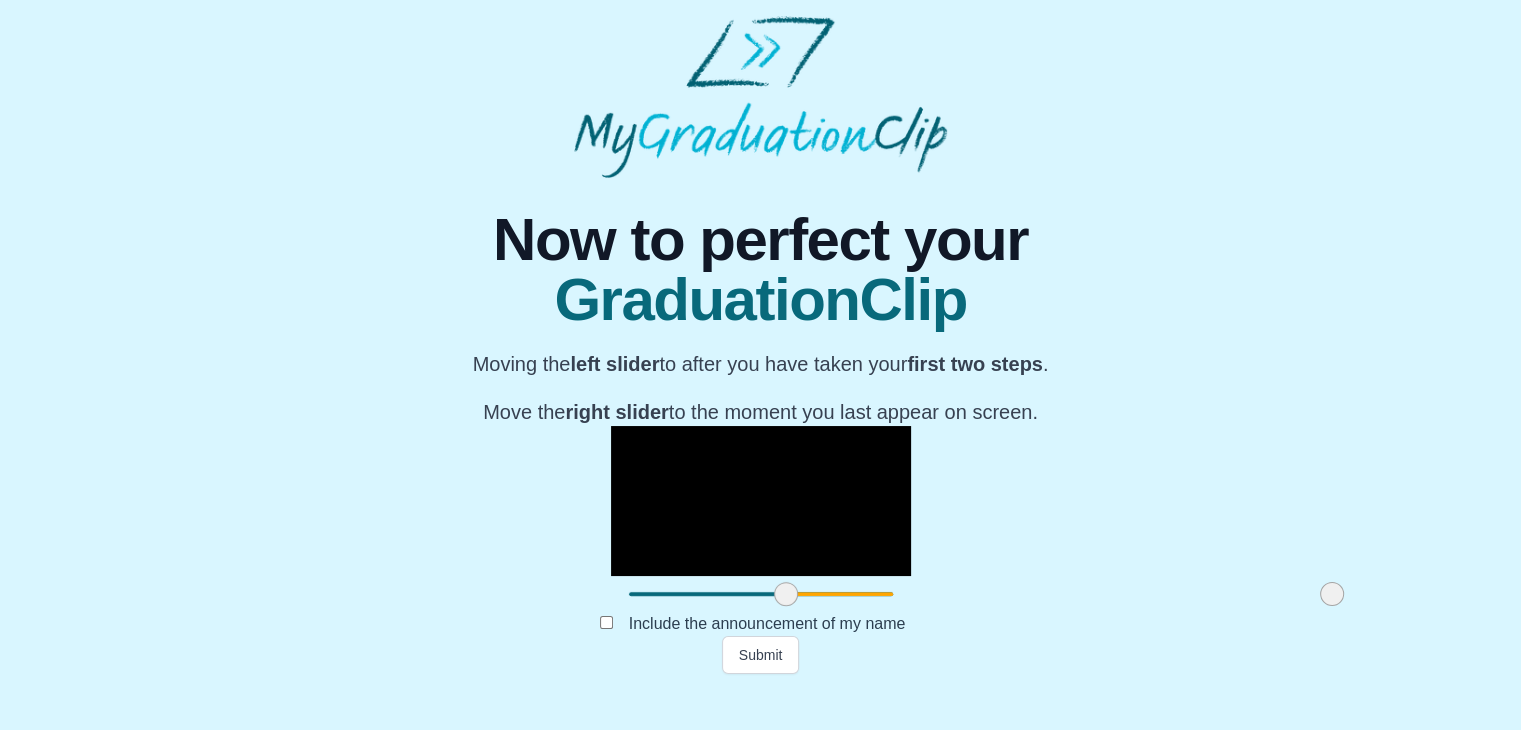 click at bounding box center (786, 594) 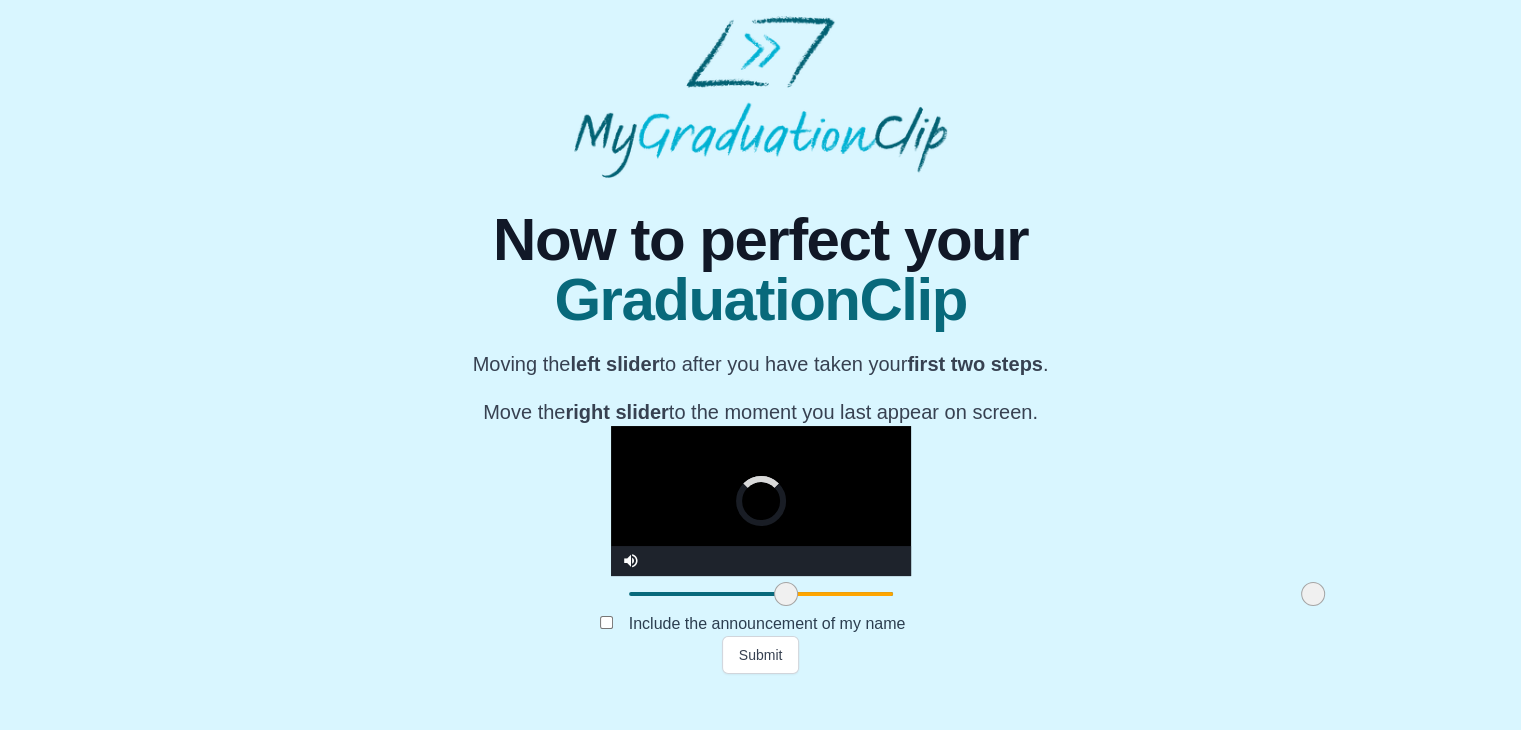 drag, startPoint x: 1096, startPoint y: 637, endPoint x: 1075, endPoint y: 633, distance: 21.377558 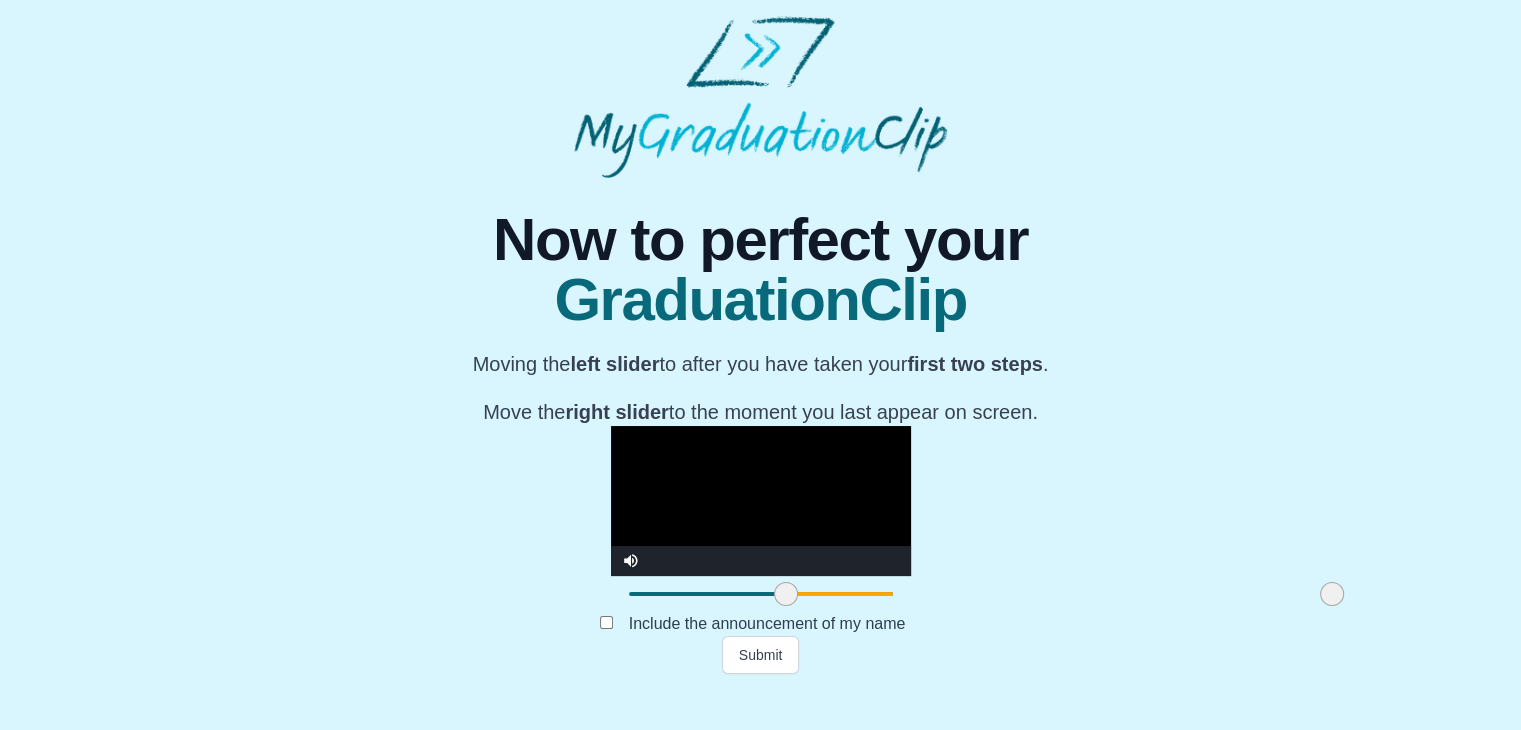 drag, startPoint x: 1075, startPoint y: 633, endPoint x: 1096, endPoint y: 632, distance: 21.023796 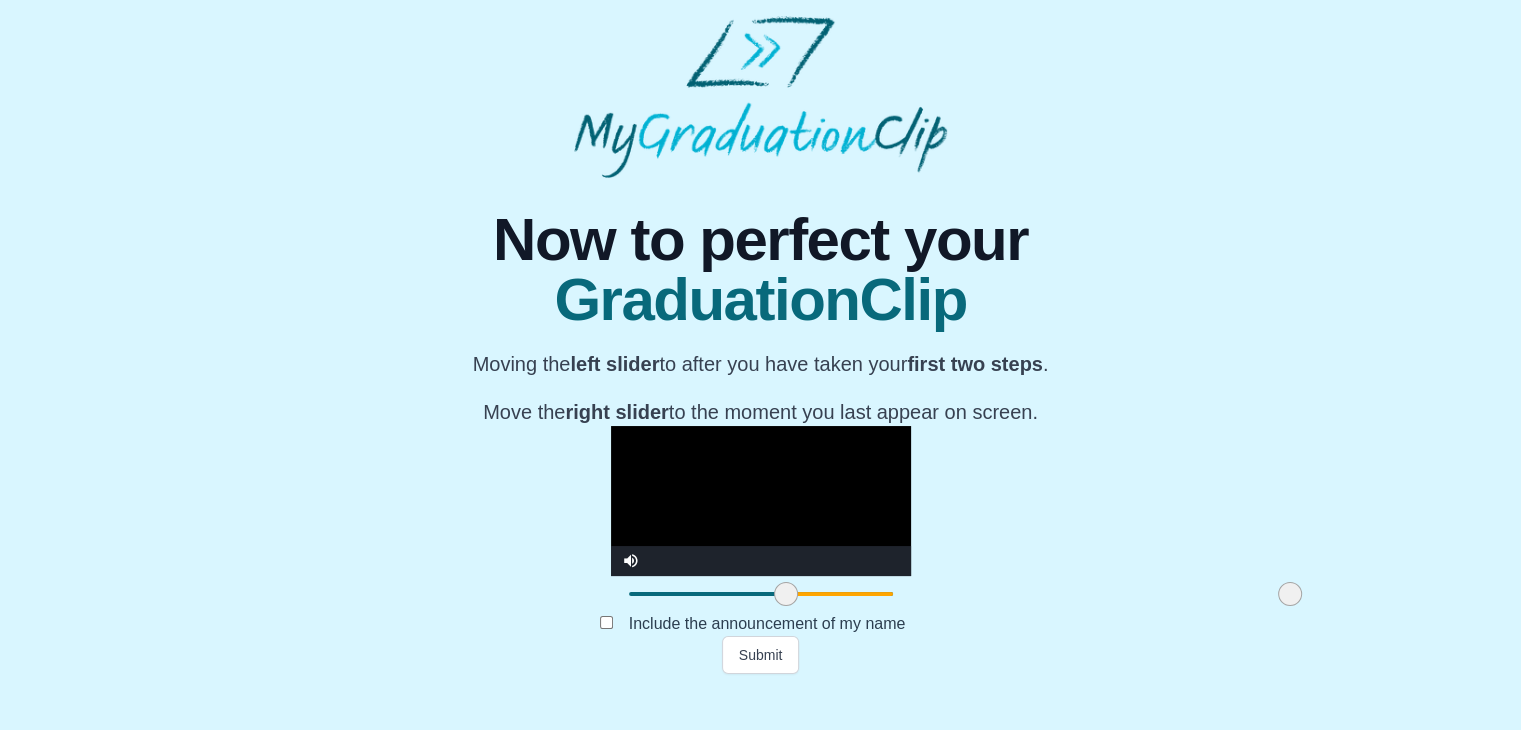 drag, startPoint x: 1104, startPoint y: 641, endPoint x: 1062, endPoint y: 653, distance: 43.68066 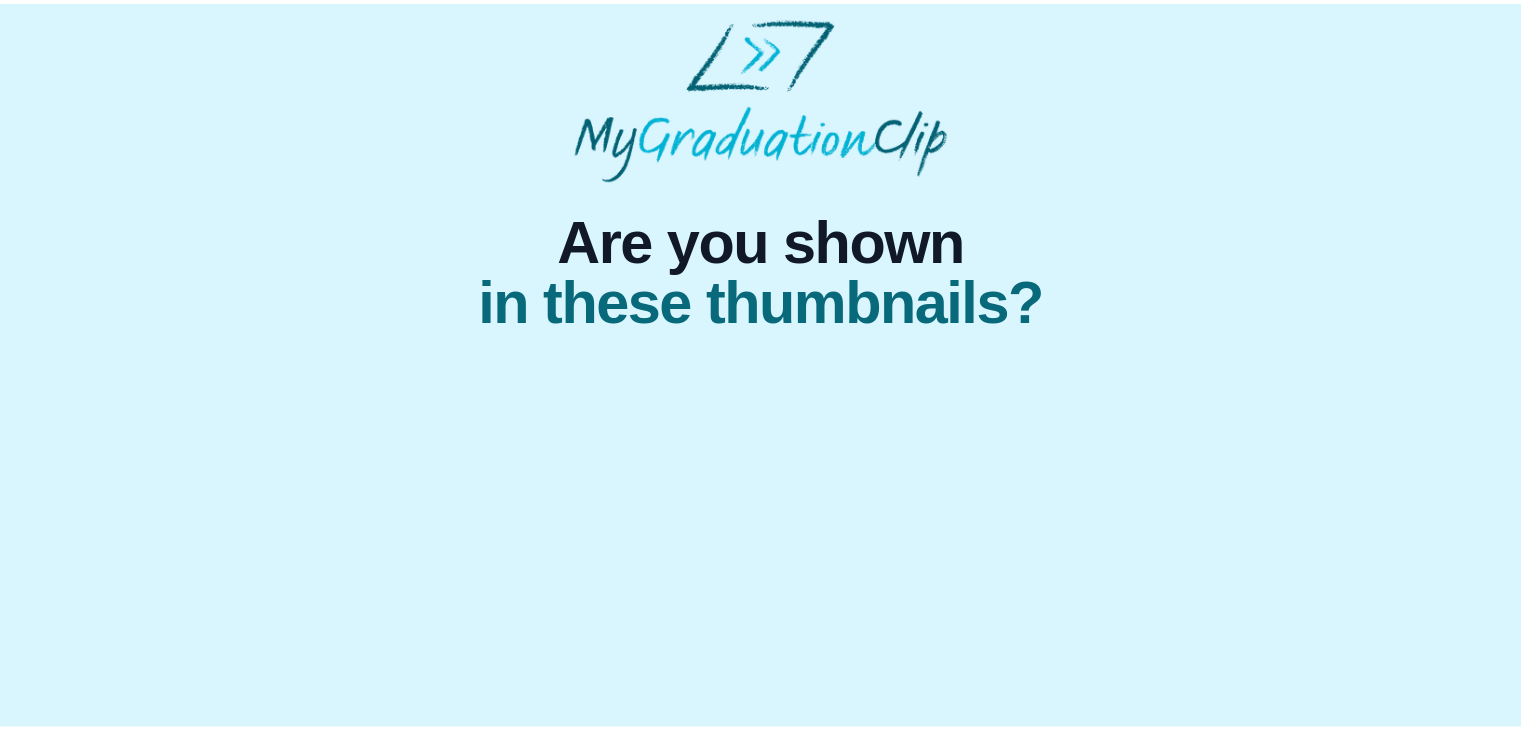 scroll, scrollTop: 0, scrollLeft: 0, axis: both 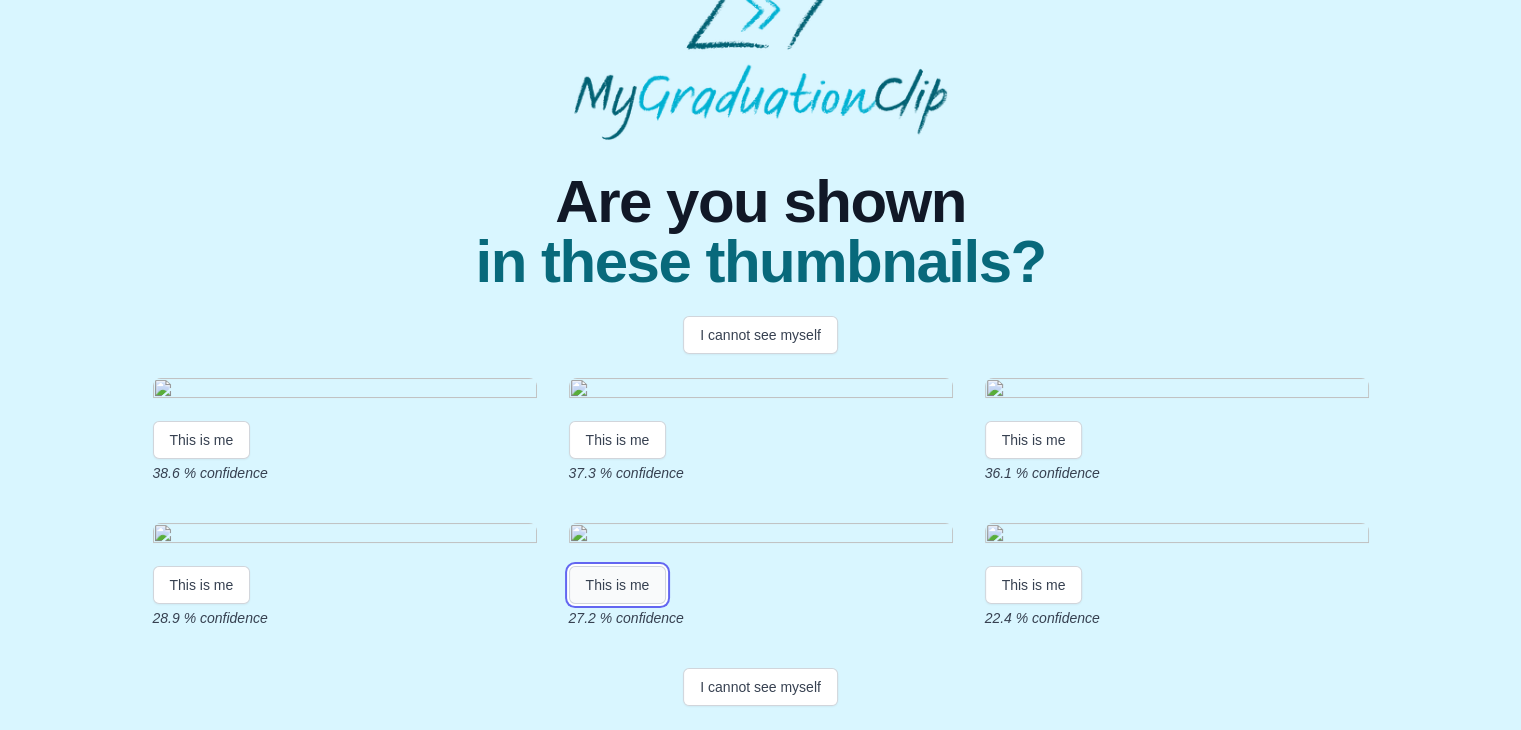 click on "This is me" at bounding box center [618, 585] 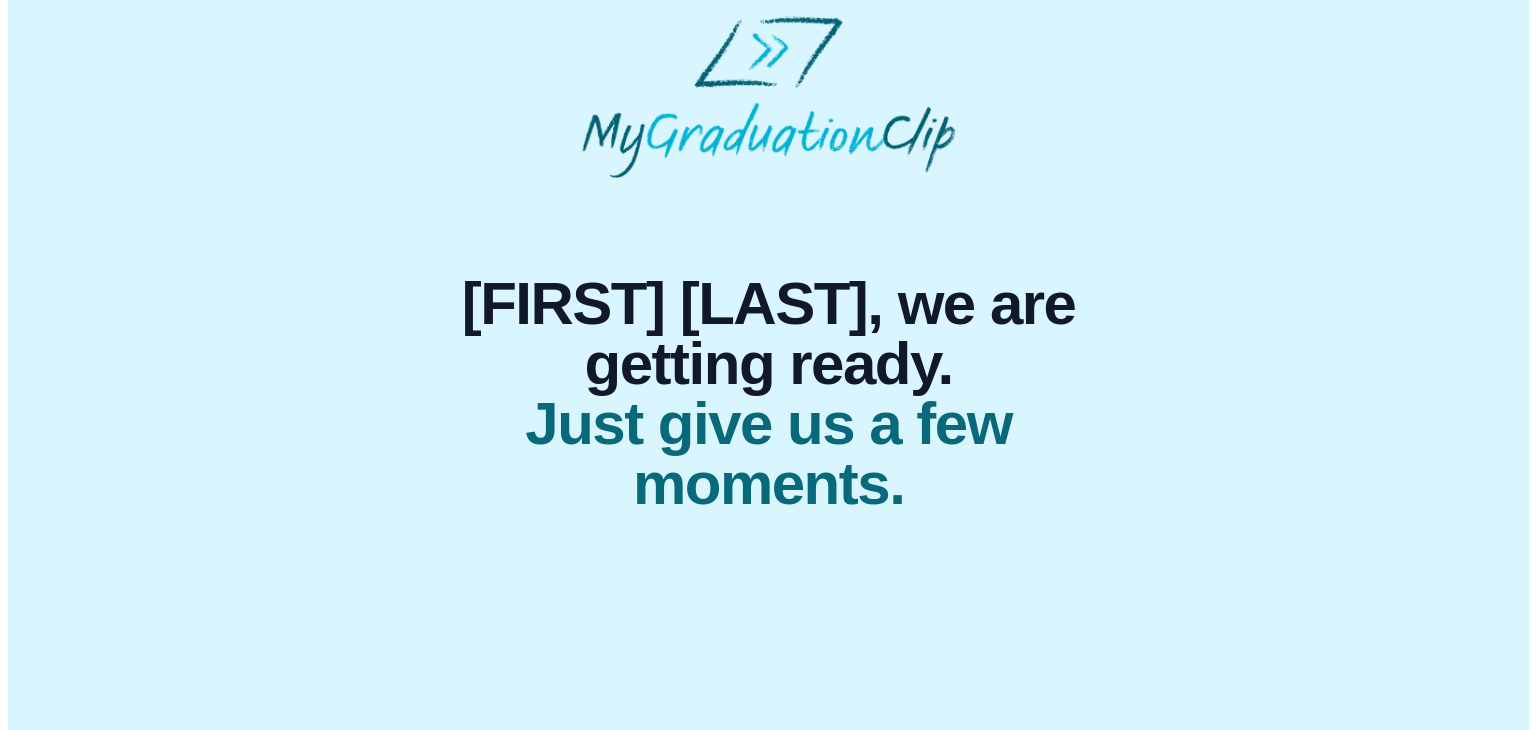 scroll, scrollTop: 0, scrollLeft: 0, axis: both 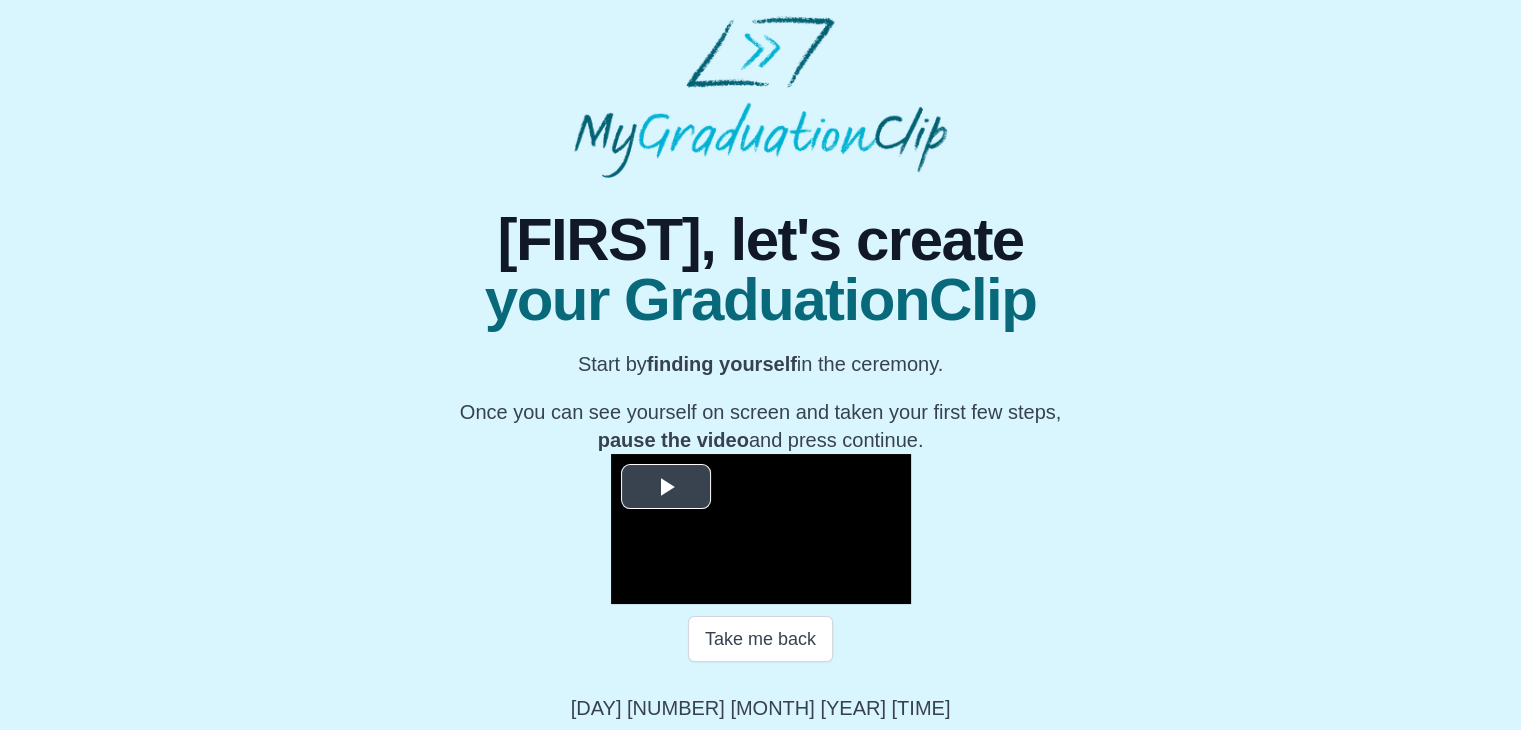 click at bounding box center (761, 529) 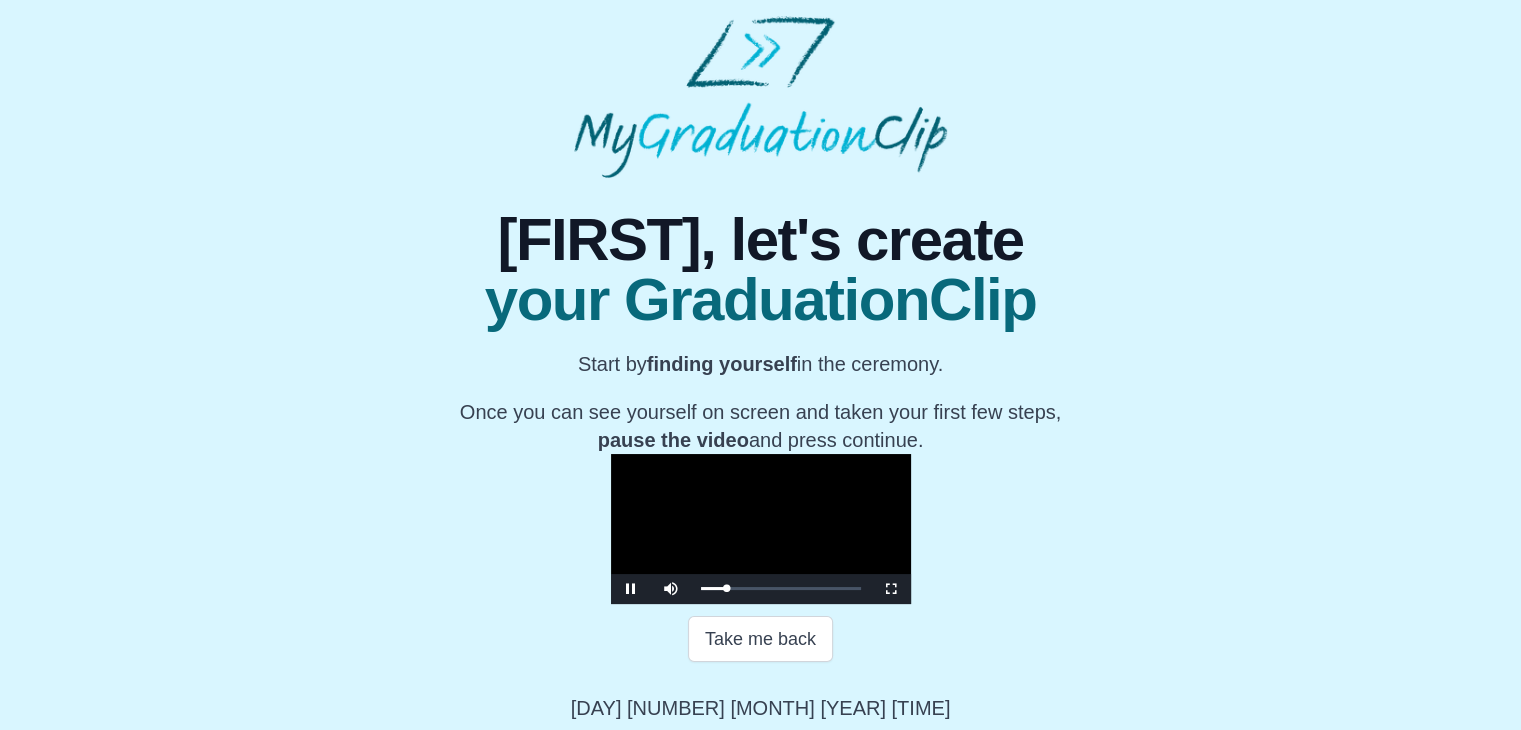 scroll, scrollTop: 286, scrollLeft: 0, axis: vertical 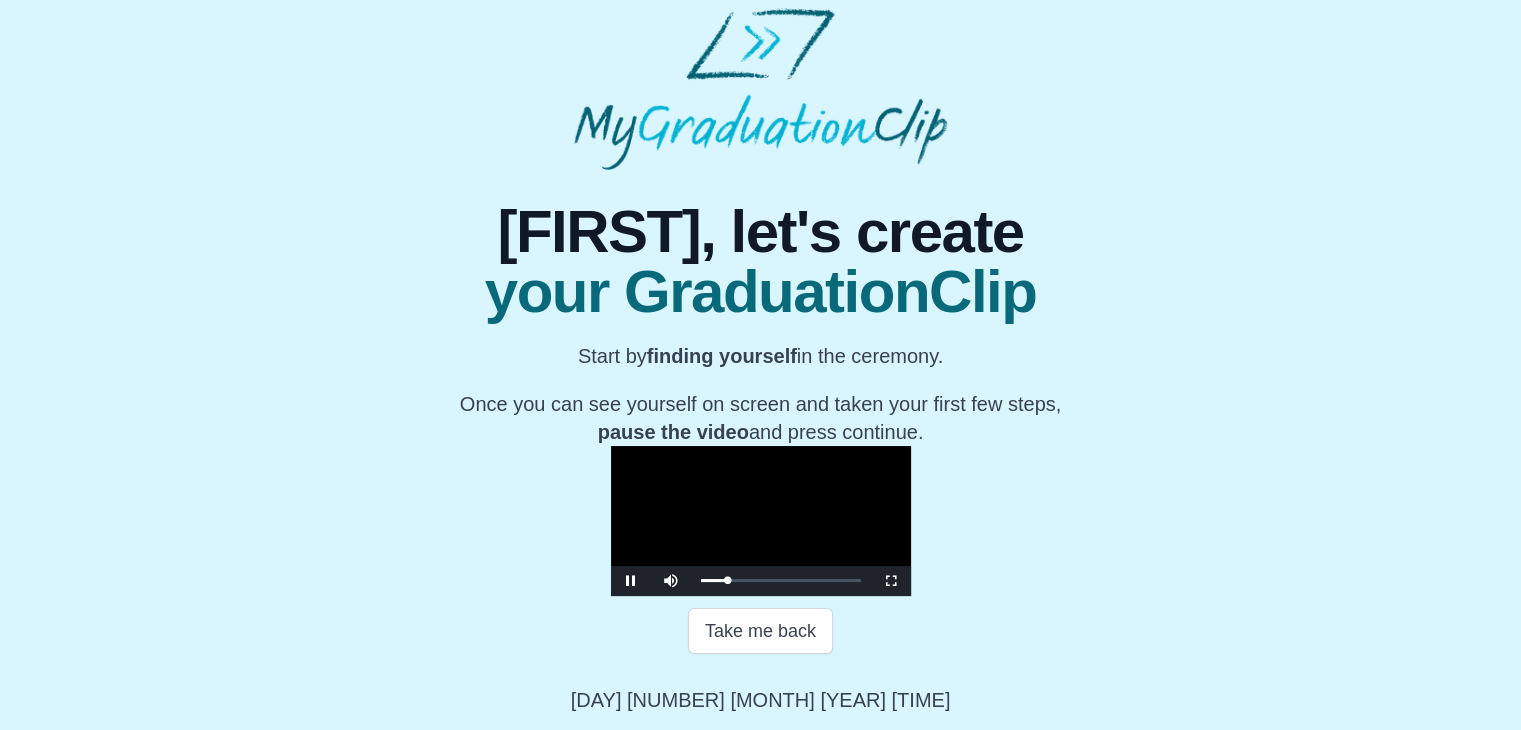 click at bounding box center (761, 521) 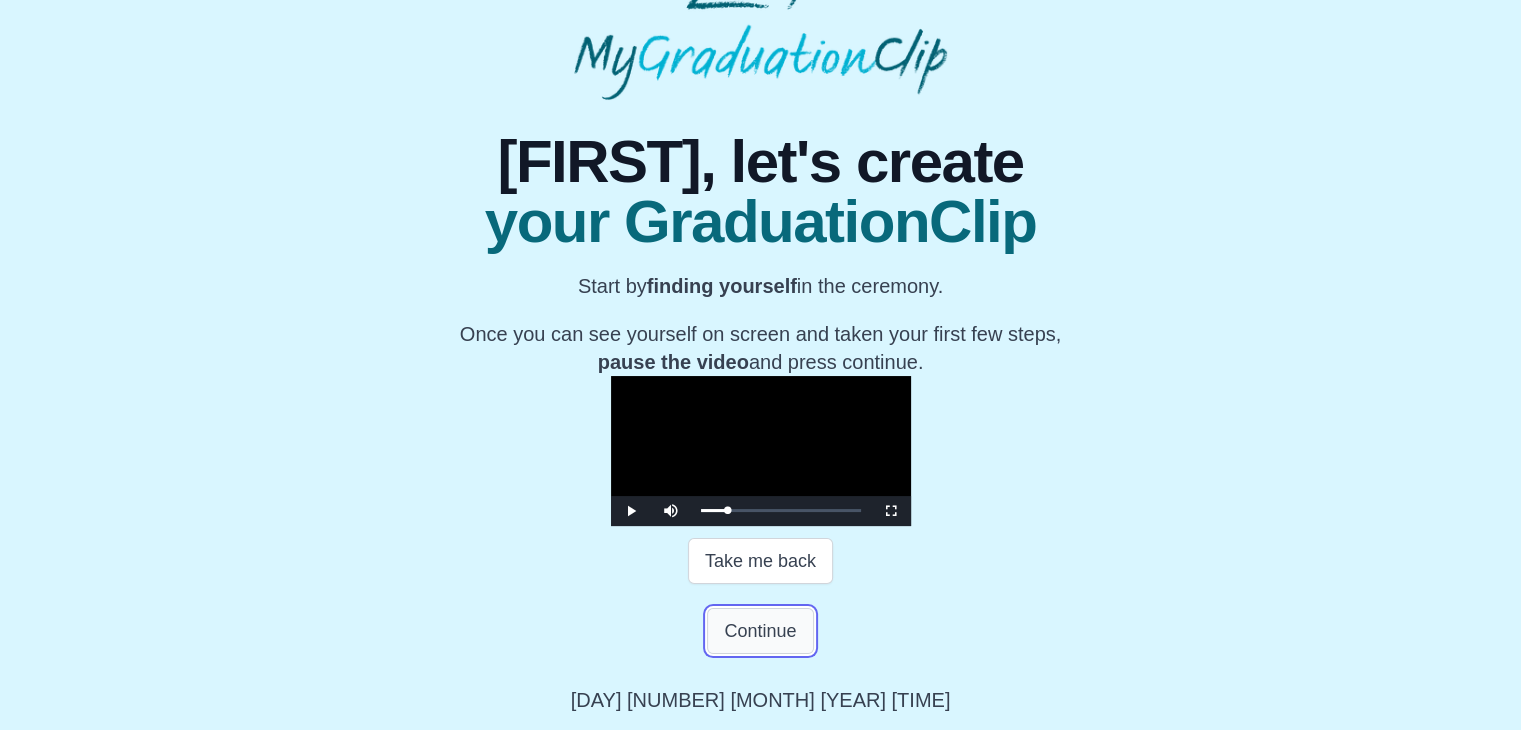 click on "Continue" at bounding box center [760, 631] 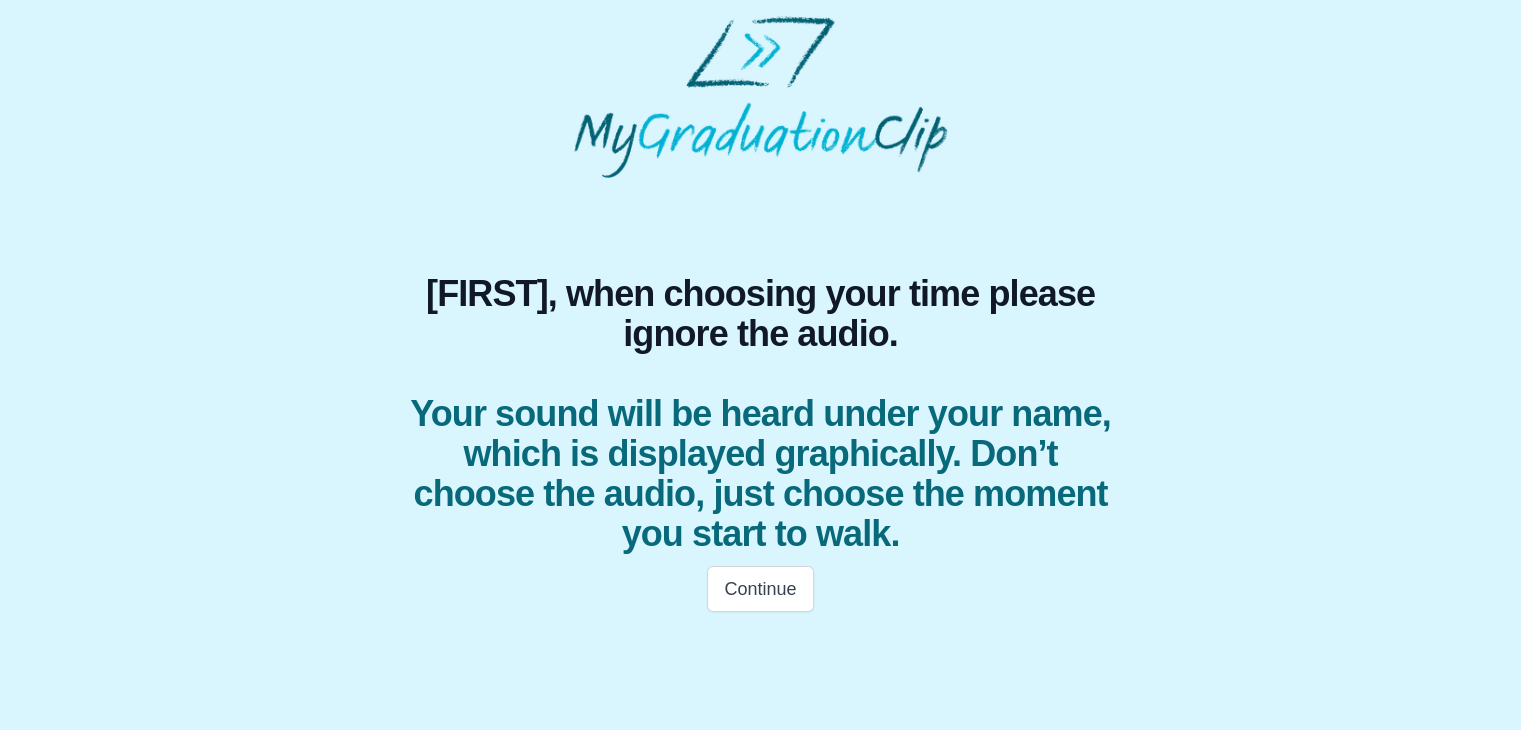 scroll, scrollTop: 0, scrollLeft: 0, axis: both 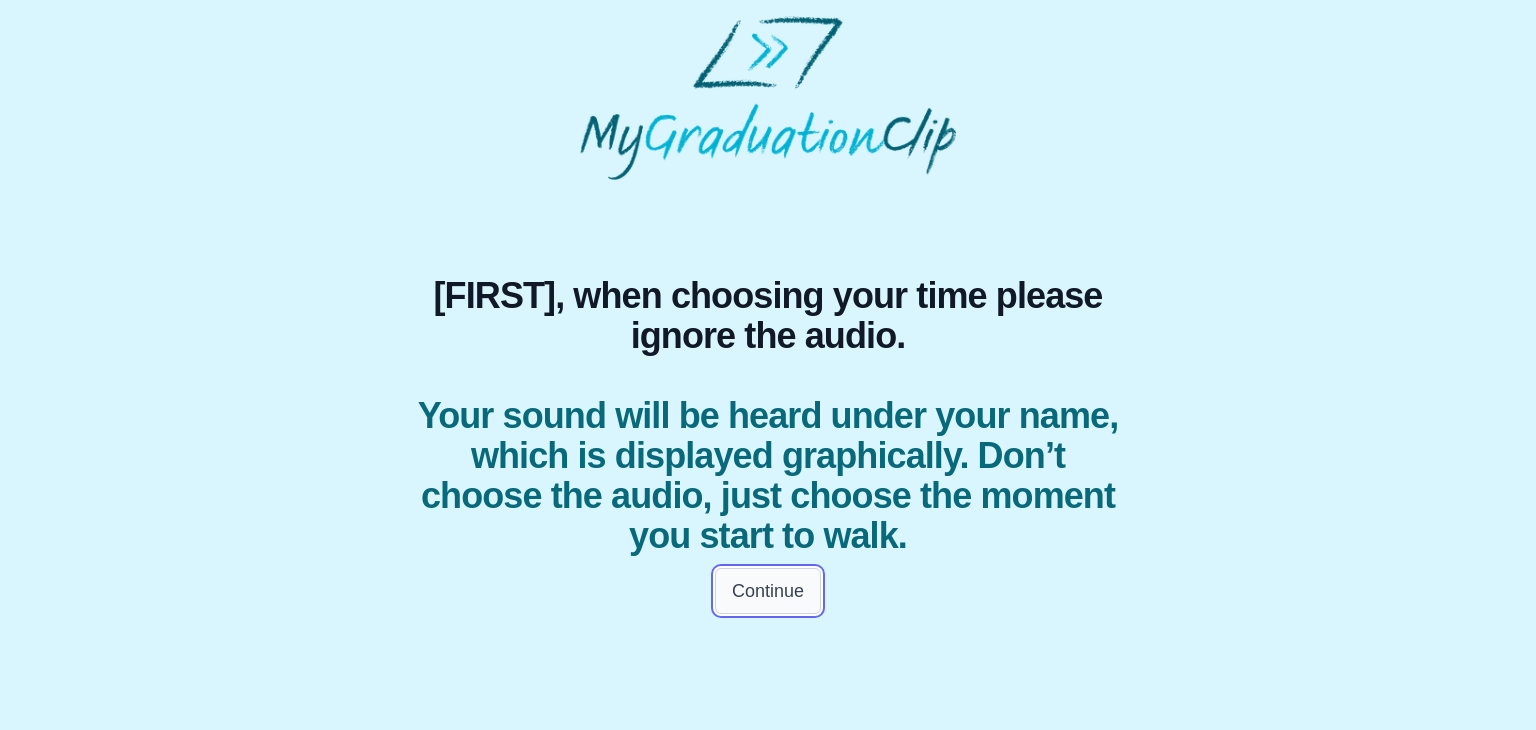 click on "Continue" at bounding box center [768, 591] 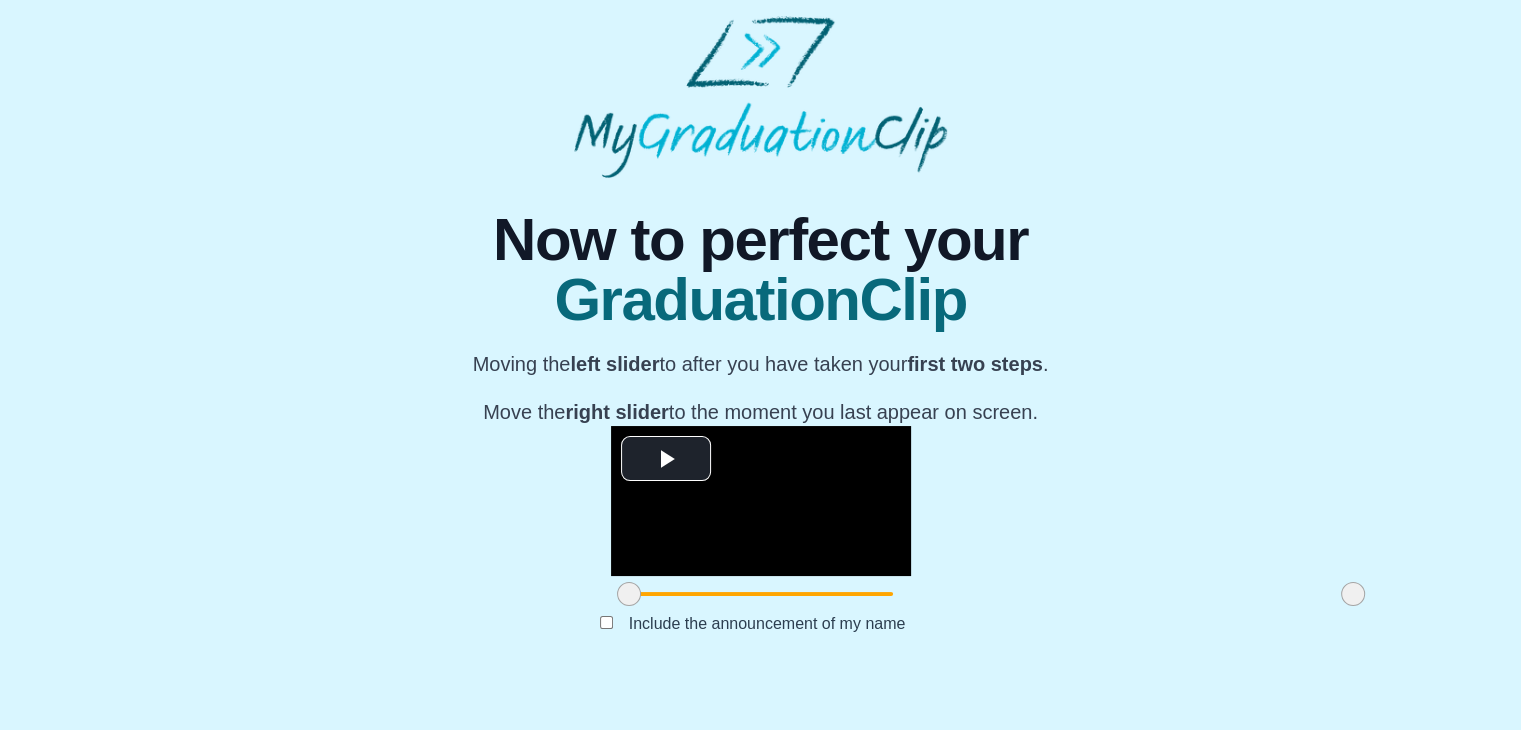 scroll, scrollTop: 238, scrollLeft: 0, axis: vertical 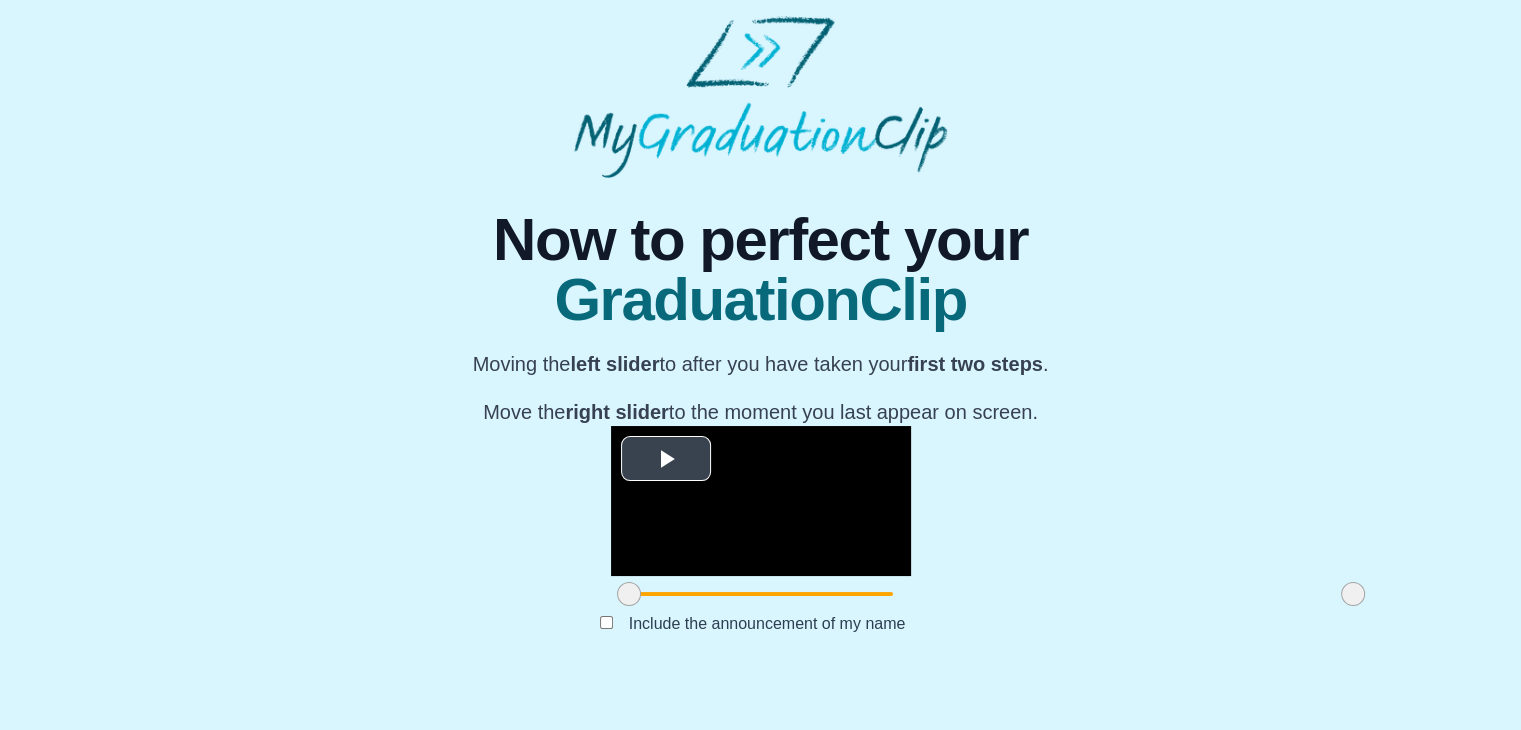 click at bounding box center (761, 501) 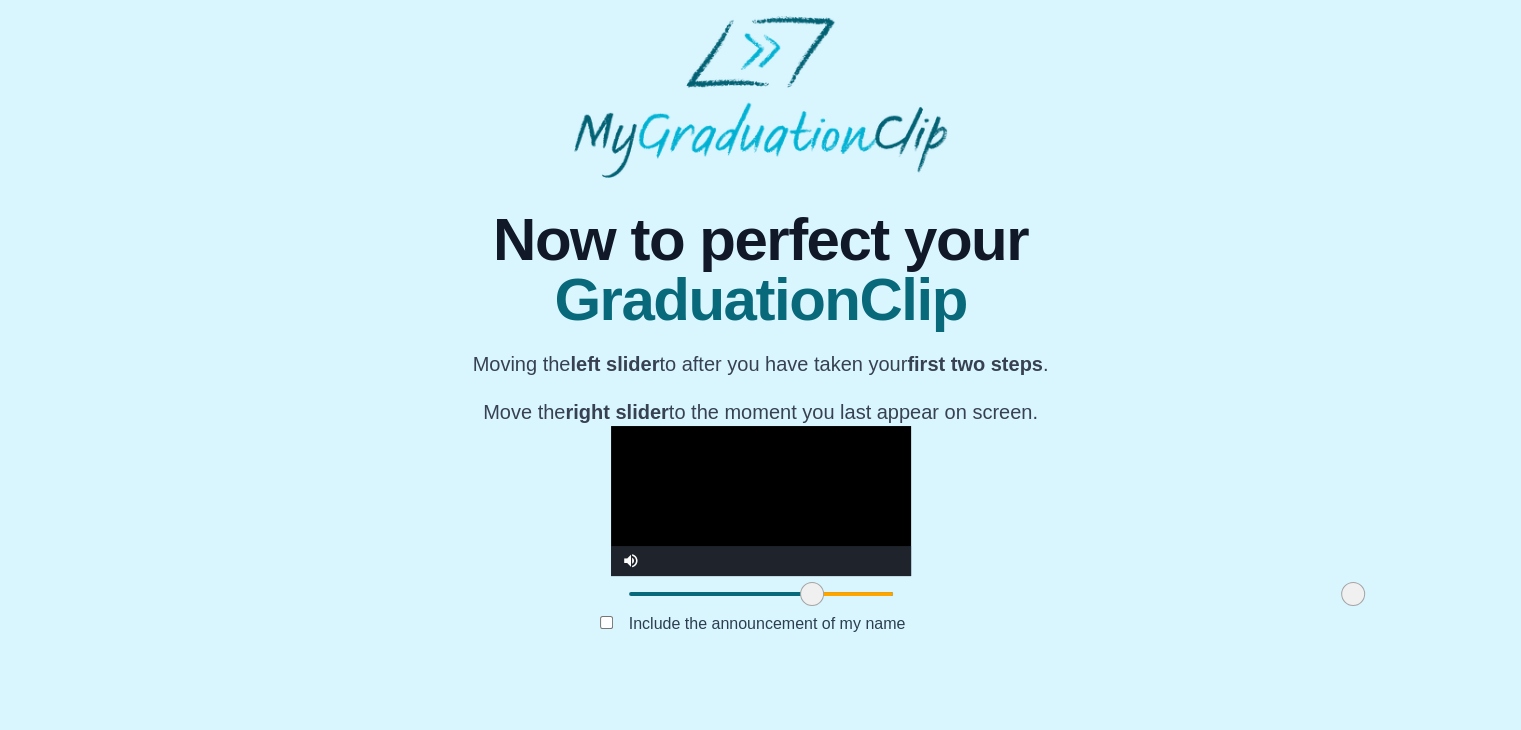 drag, startPoint x: 396, startPoint y: 629, endPoint x: 579, endPoint y: 632, distance: 183.02458 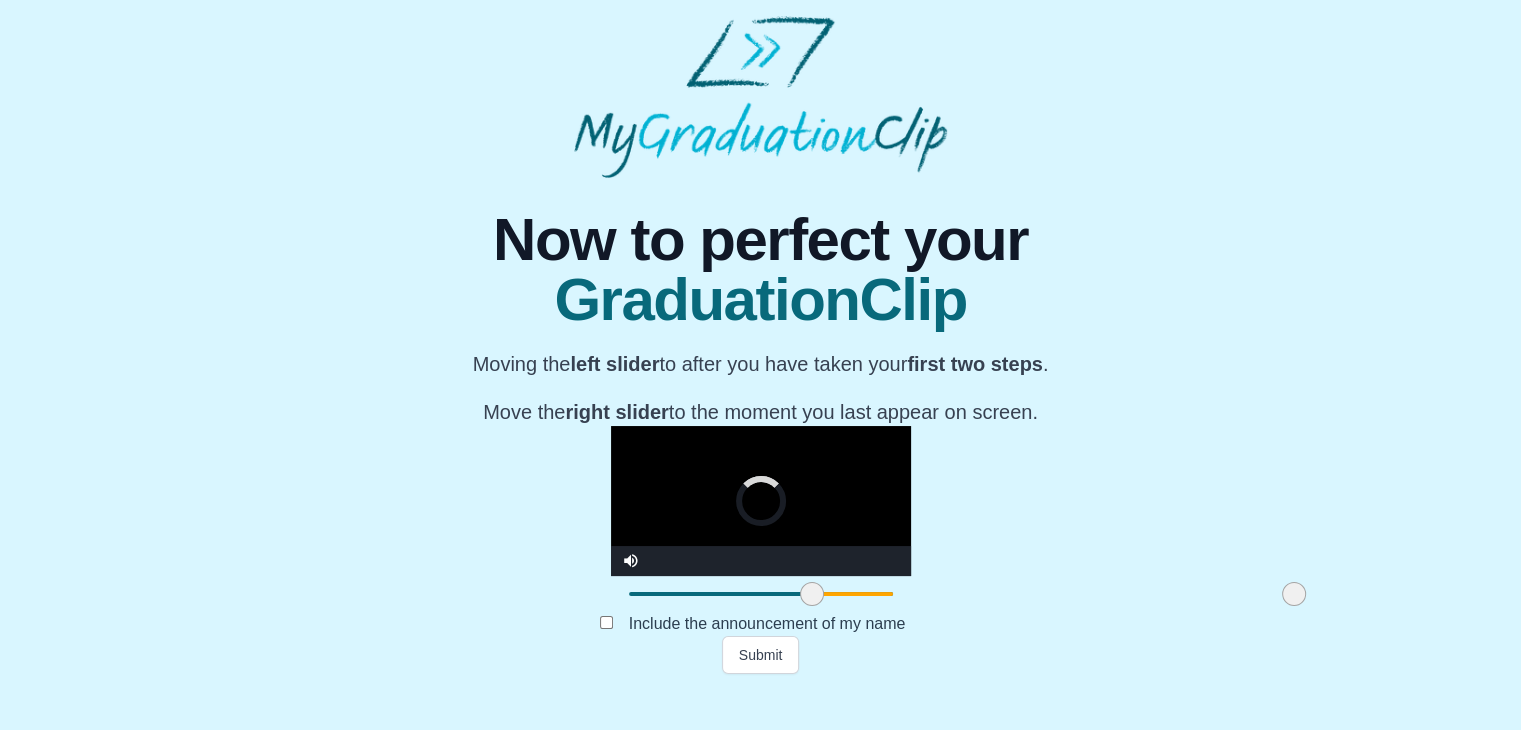 drag, startPoint x: 1127, startPoint y: 638, endPoint x: 1068, endPoint y: 628, distance: 59.841457 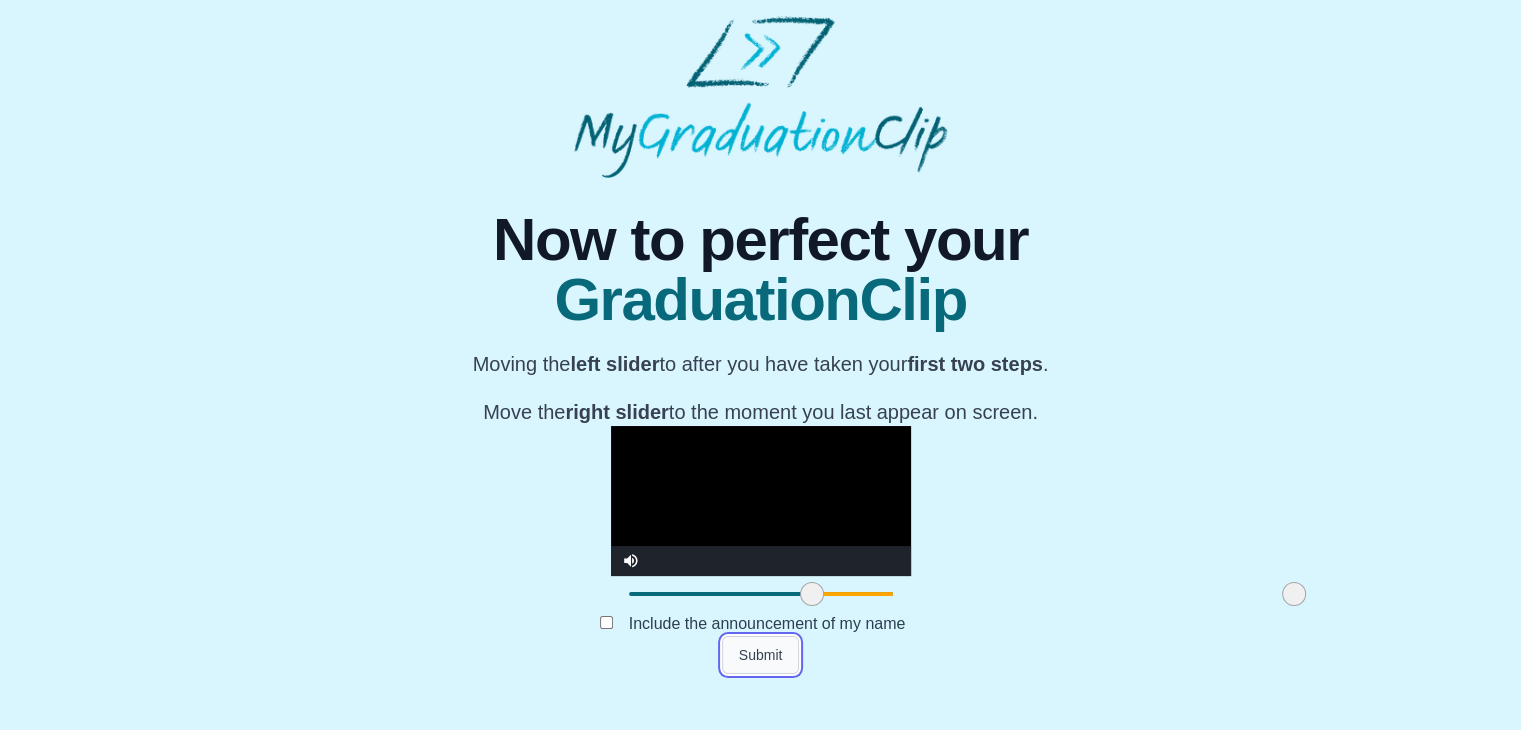 click on "Submit" at bounding box center (761, 655) 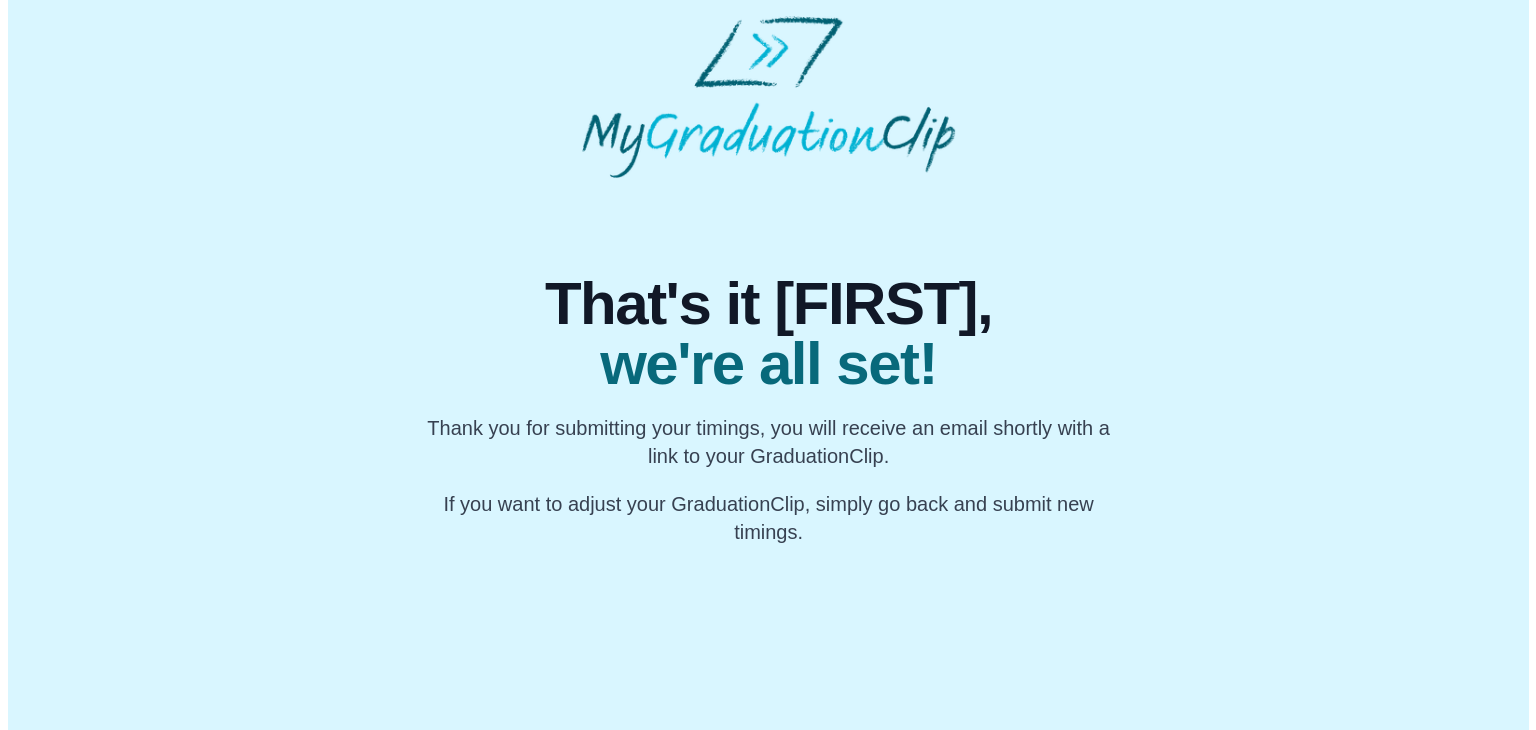 scroll, scrollTop: 0, scrollLeft: 0, axis: both 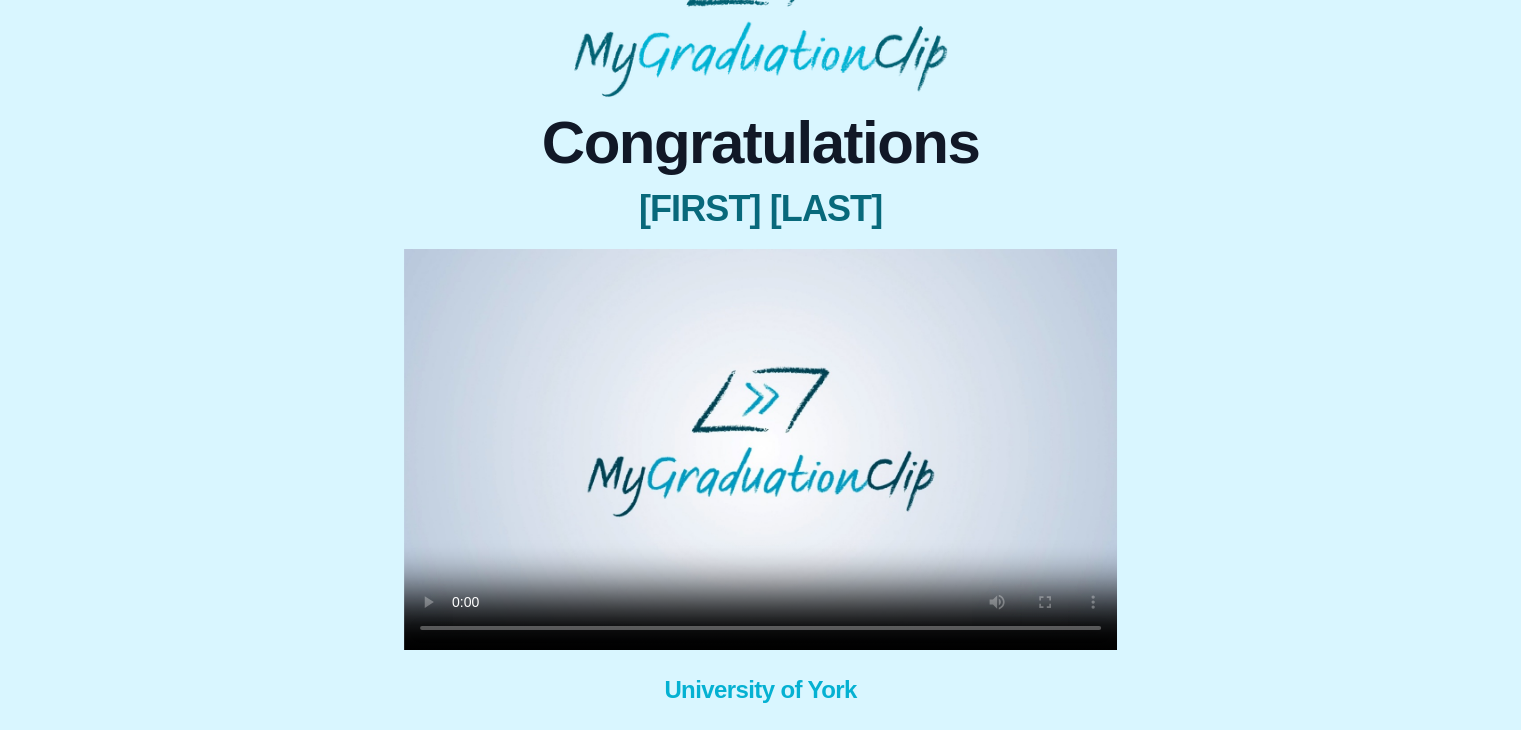 click at bounding box center (760, 449) 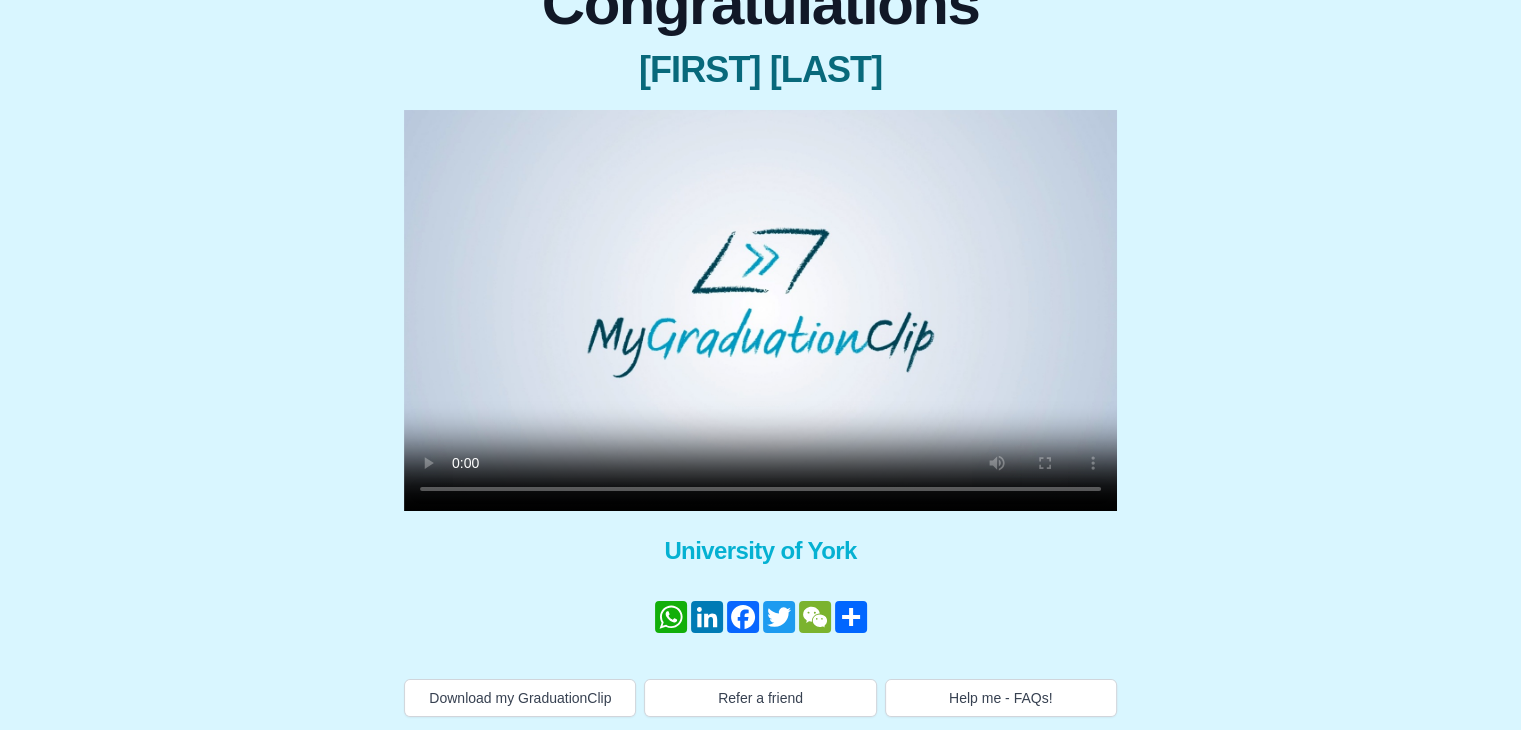 scroll, scrollTop: 222, scrollLeft: 0, axis: vertical 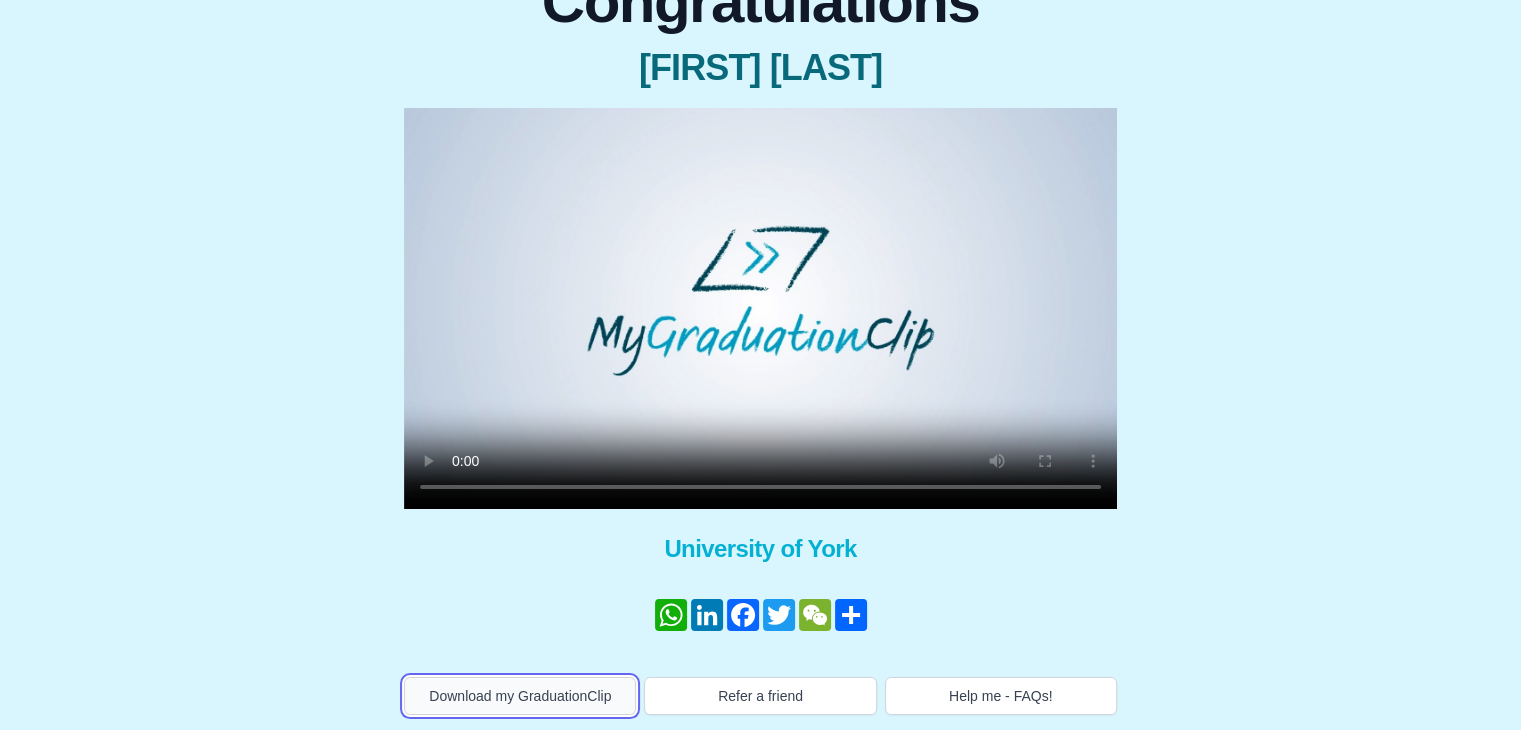 click on "Download my GraduationClip" at bounding box center [520, 696] 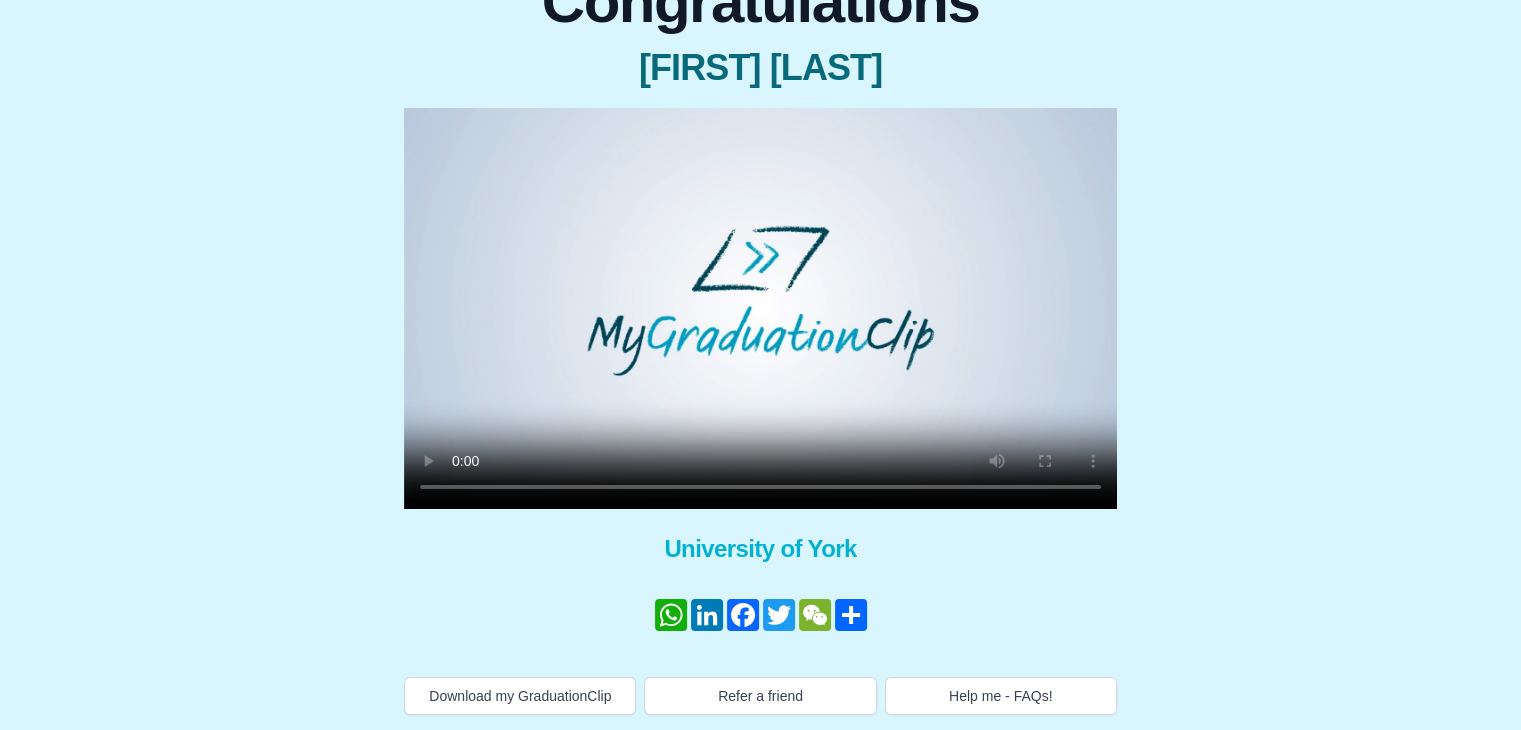 click at bounding box center [760, 308] 